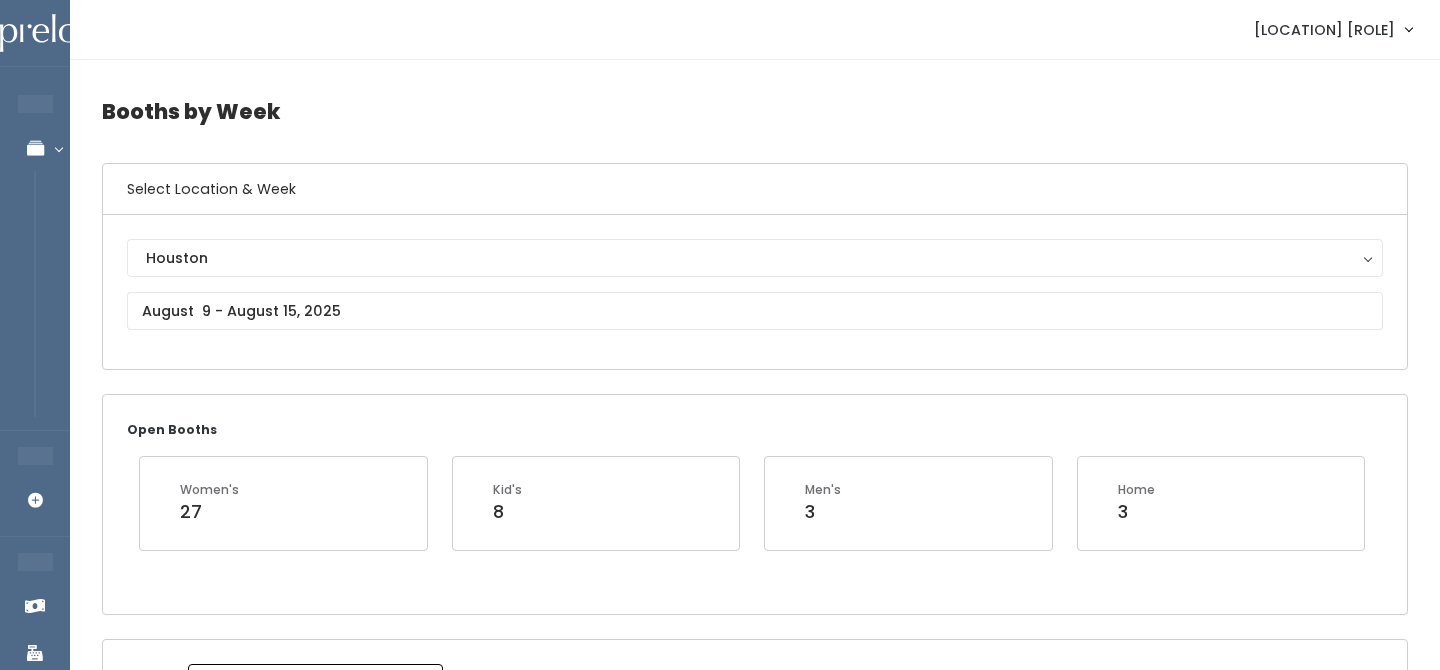 scroll, scrollTop: 0, scrollLeft: 0, axis: both 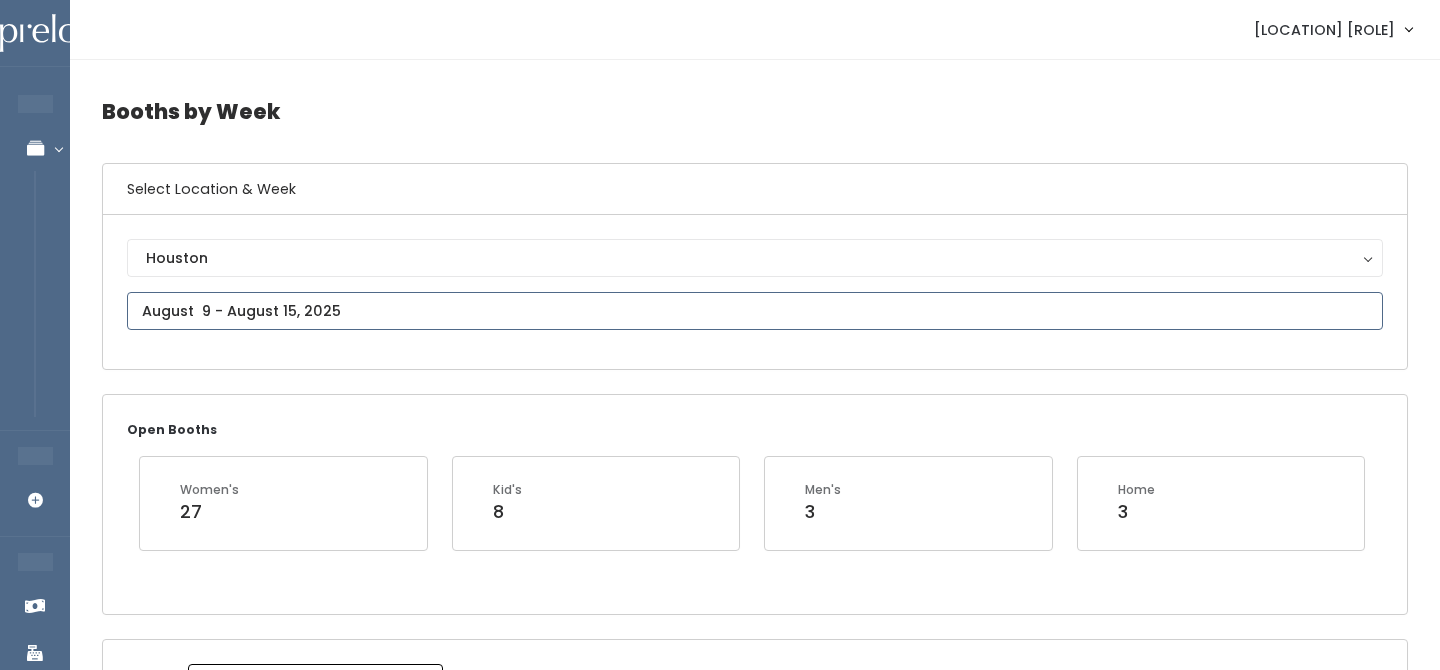 click at bounding box center (755, 311) 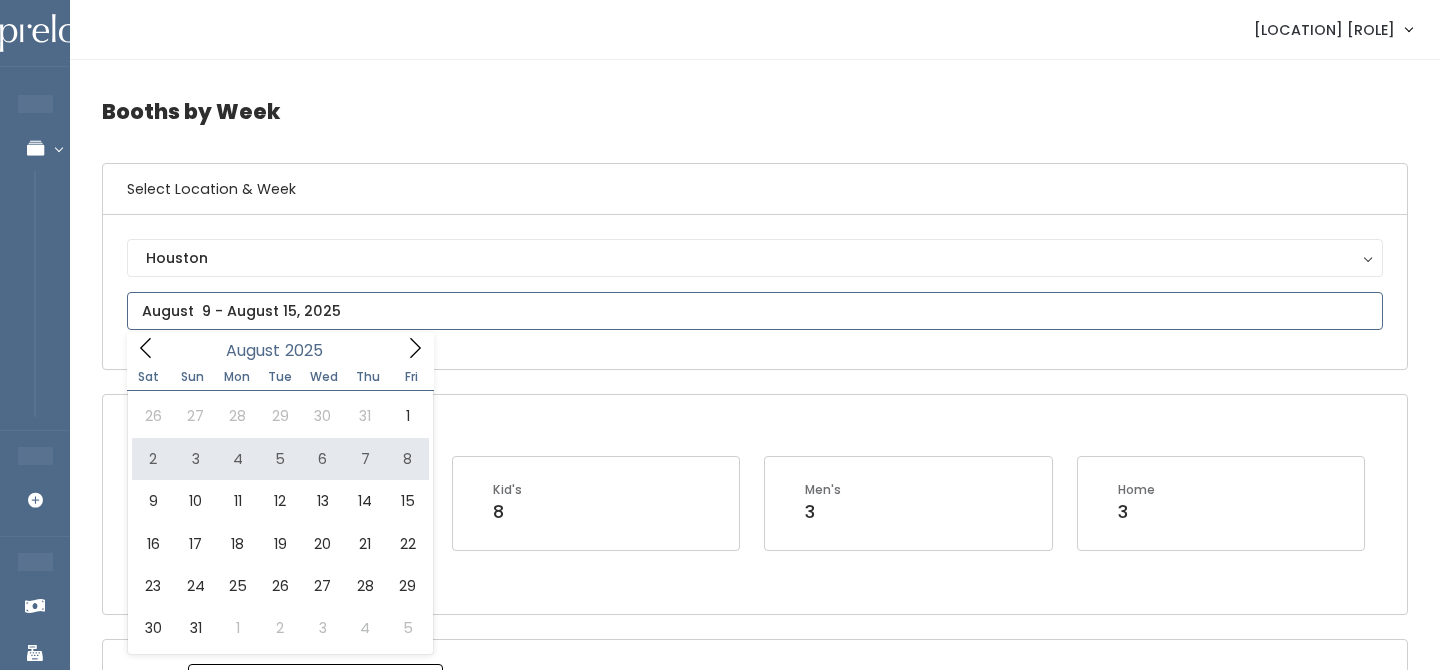 type on "August 2 to August 8" 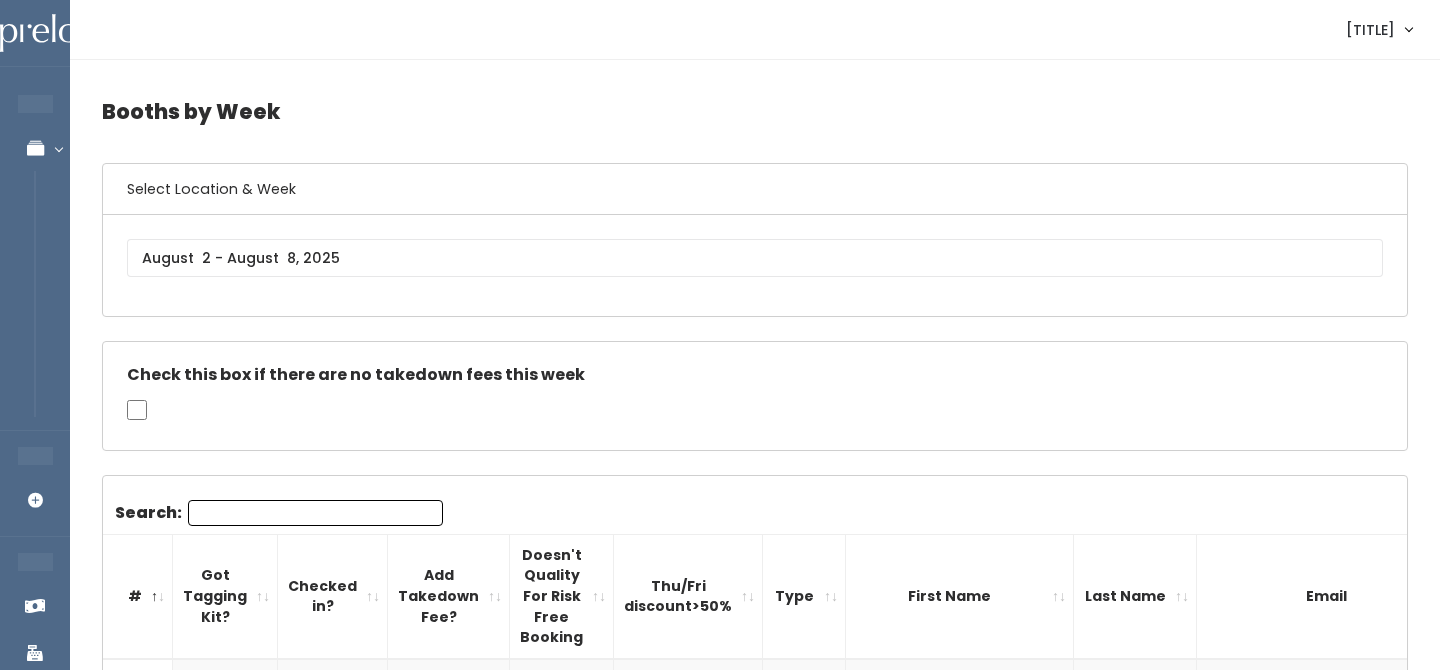 scroll, scrollTop: 1148, scrollLeft: 0, axis: vertical 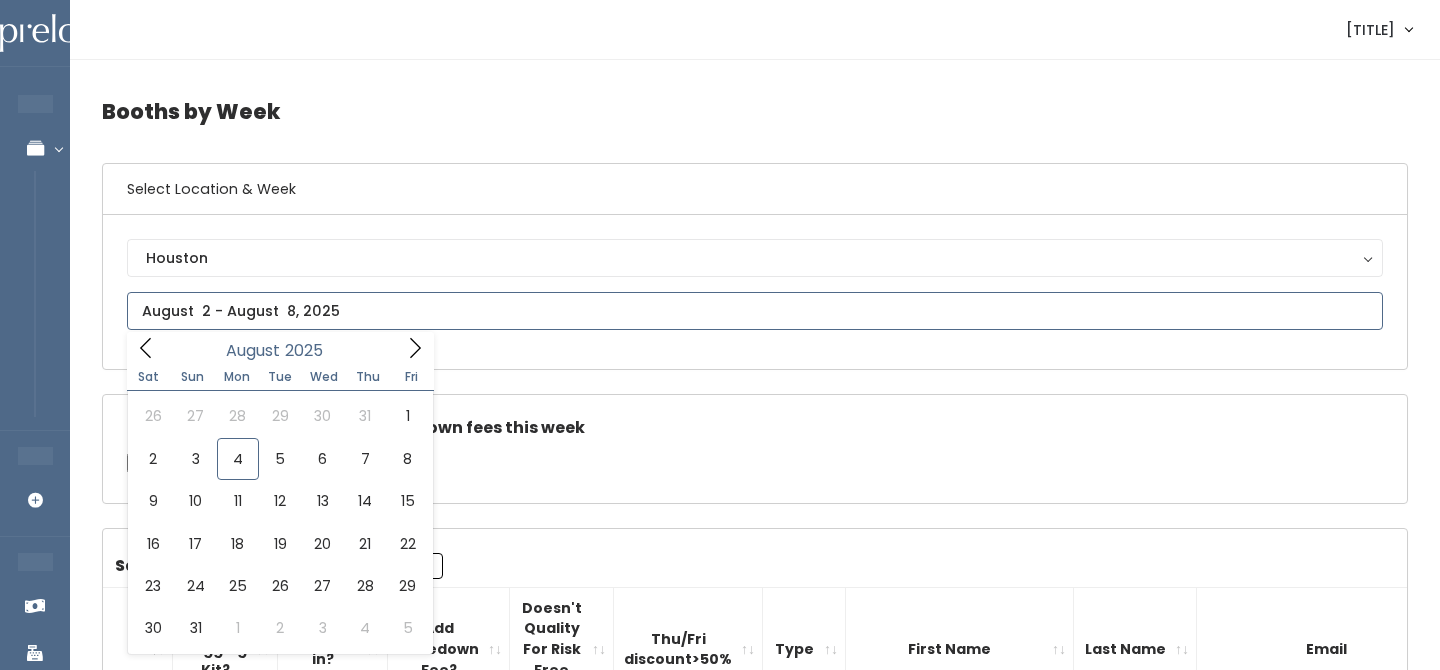 click at bounding box center (755, 311) 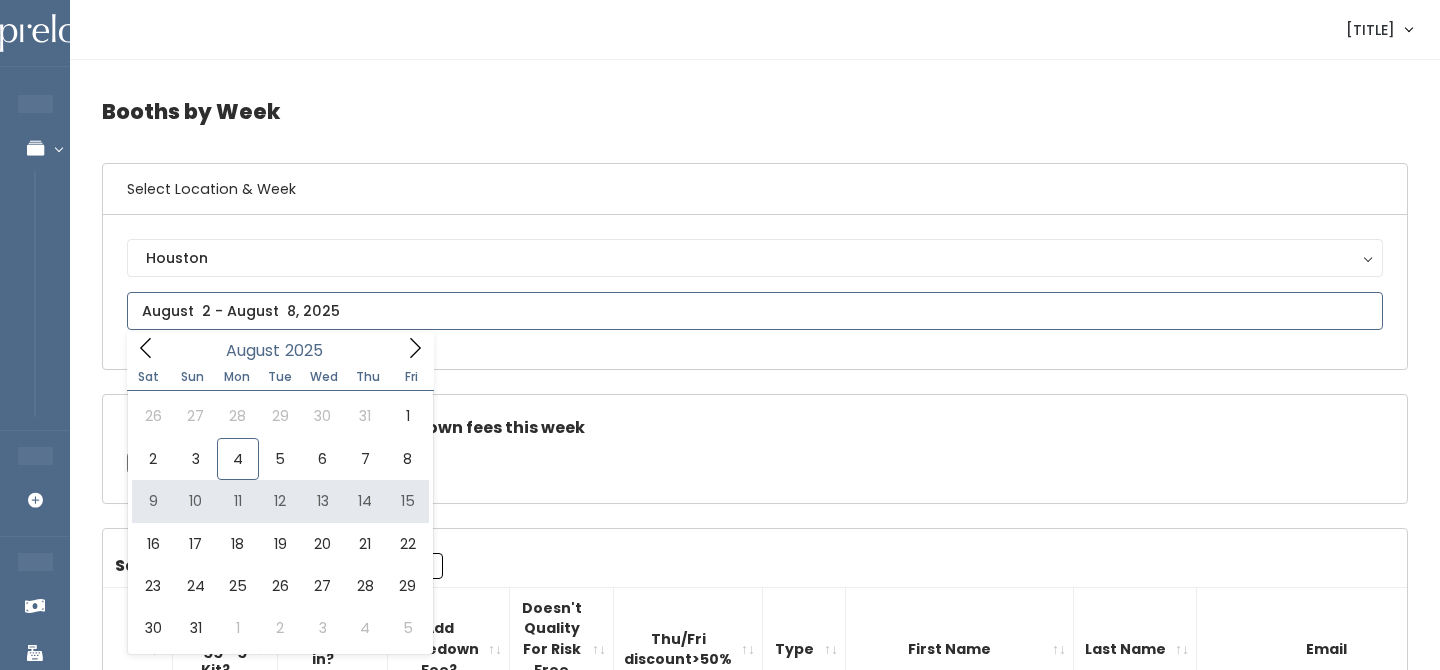 type on "August 9 to August 15" 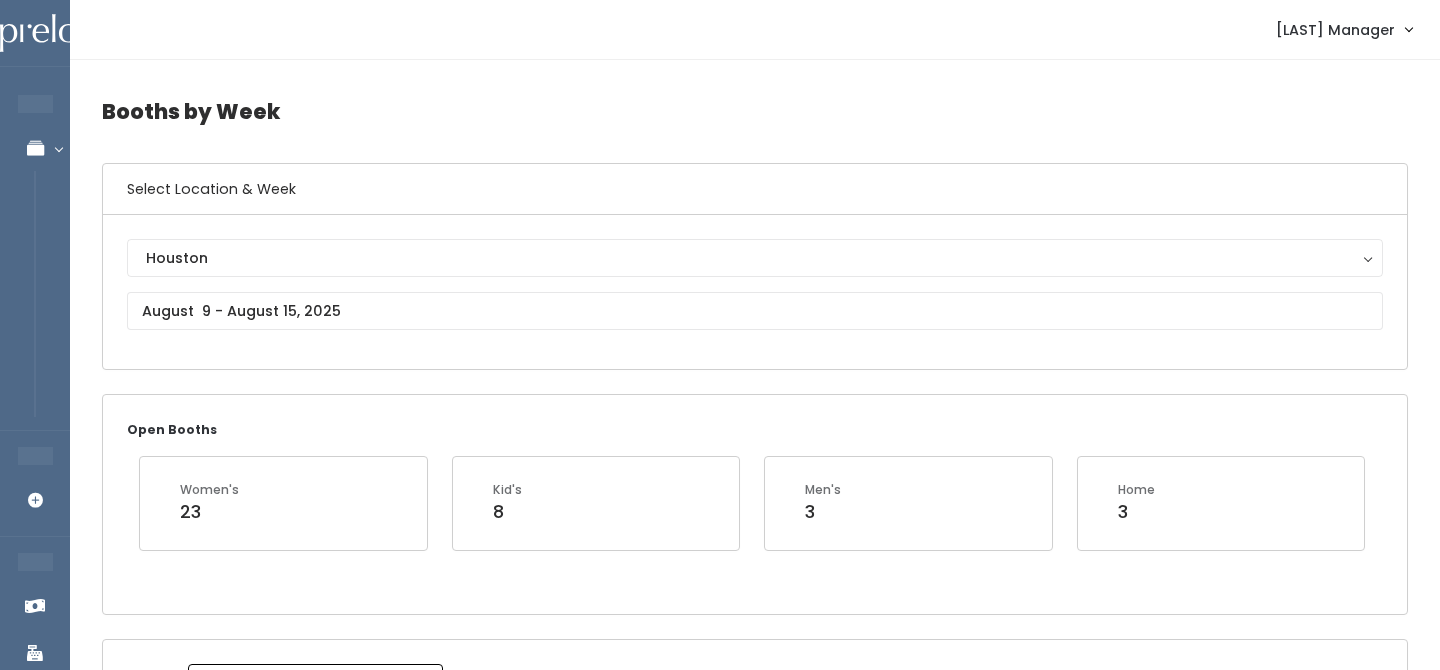 scroll, scrollTop: 0, scrollLeft: 0, axis: both 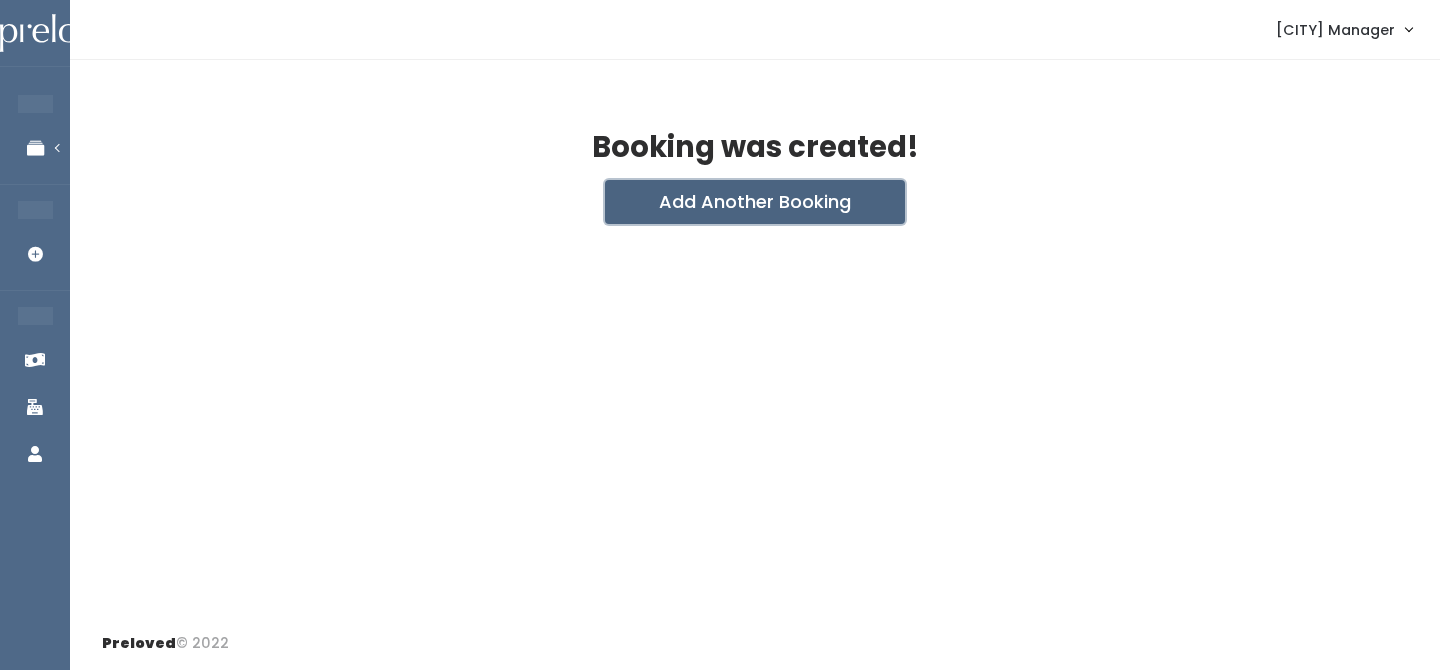 click on "Add Another Booking" at bounding box center [755, 202] 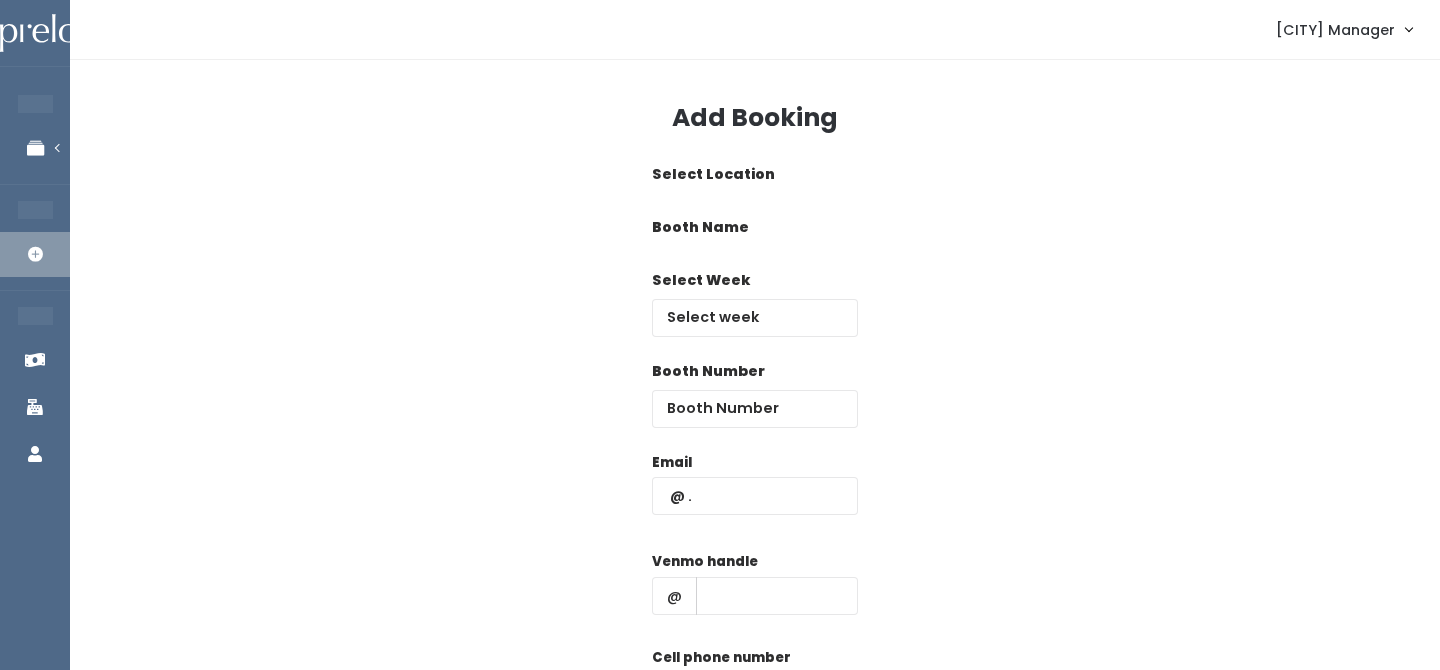 scroll, scrollTop: 0, scrollLeft: 0, axis: both 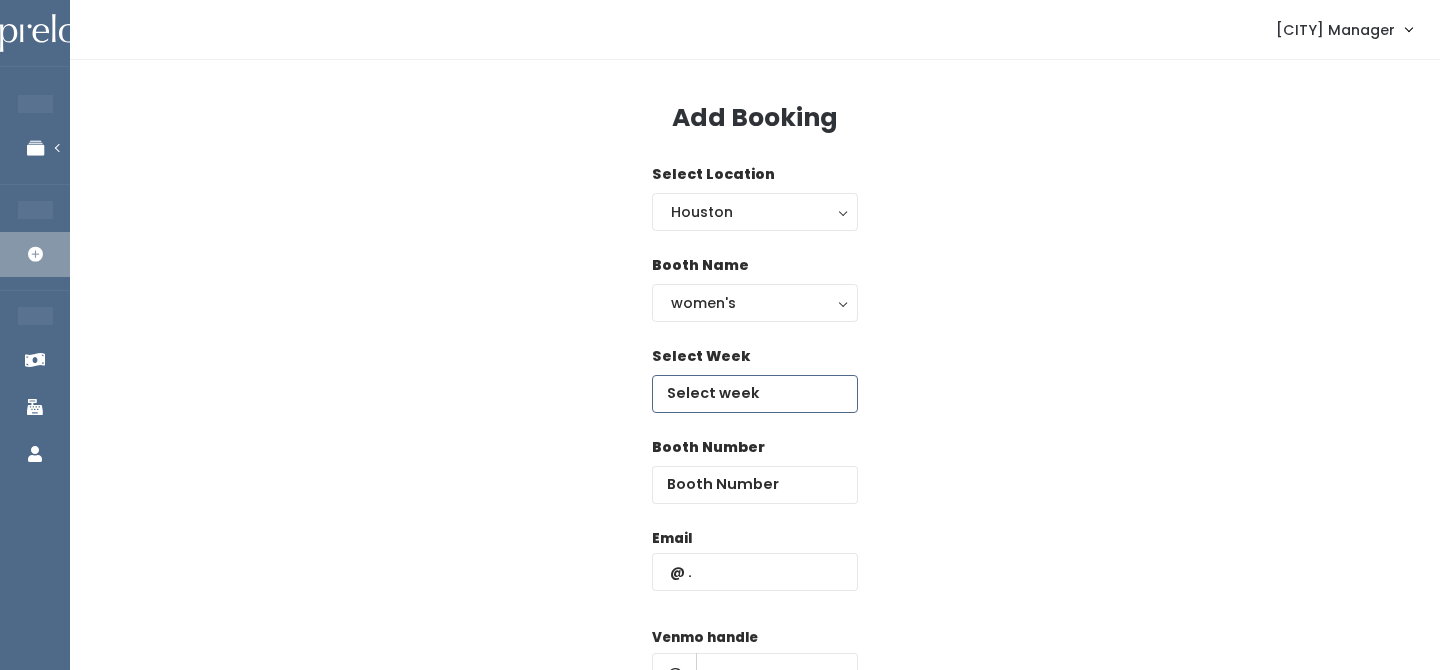 click at bounding box center (755, 394) 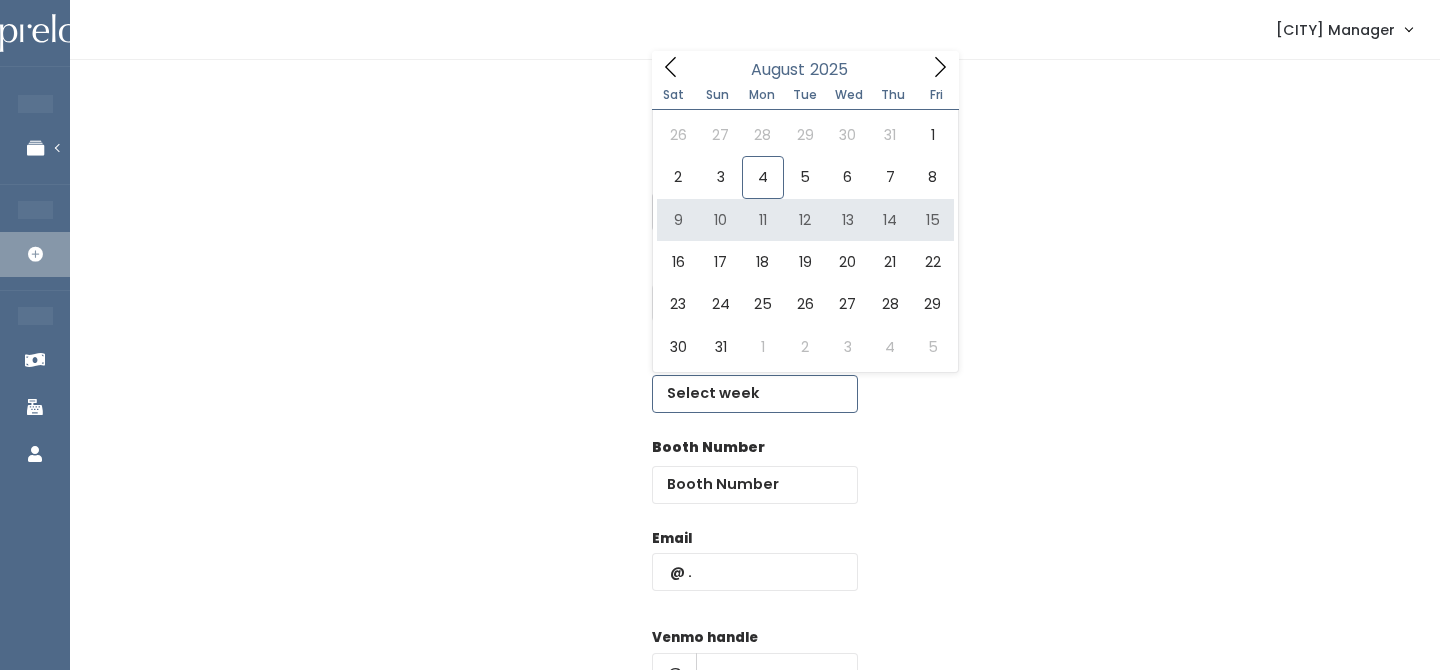 type on "August 9 to August 15" 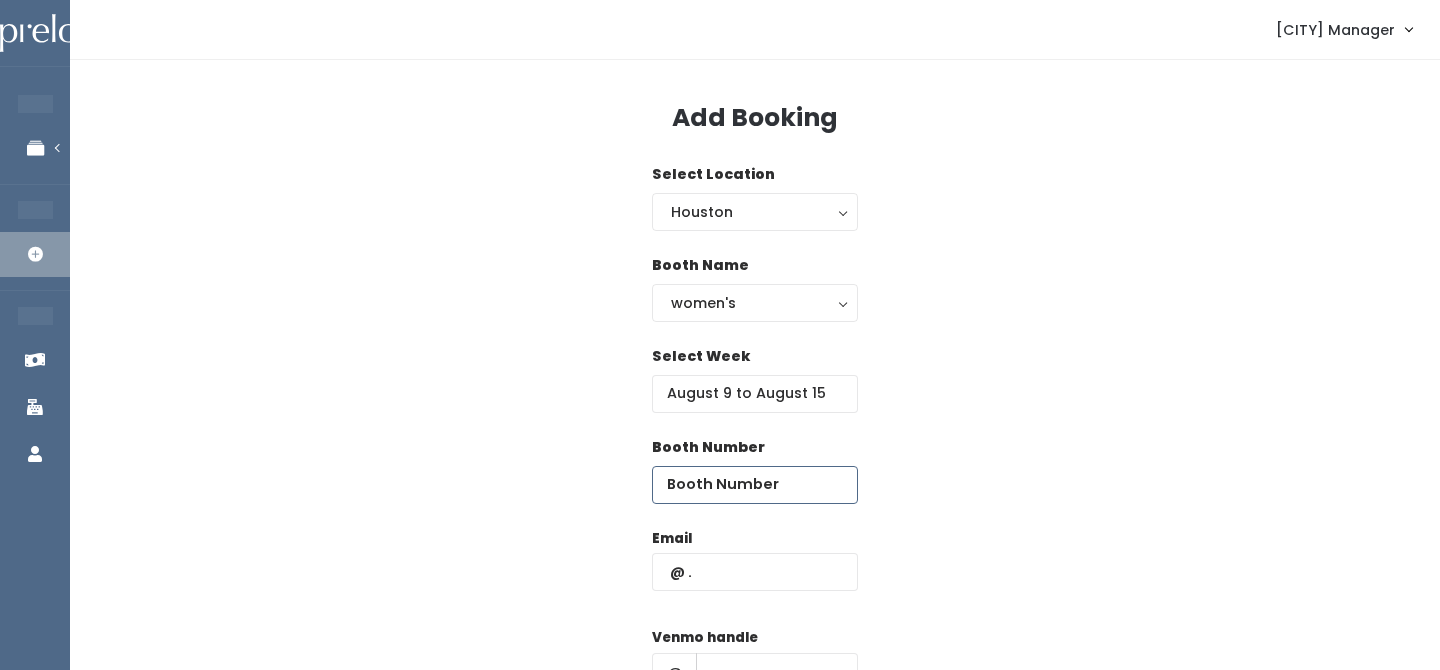 click at bounding box center (755, 485) 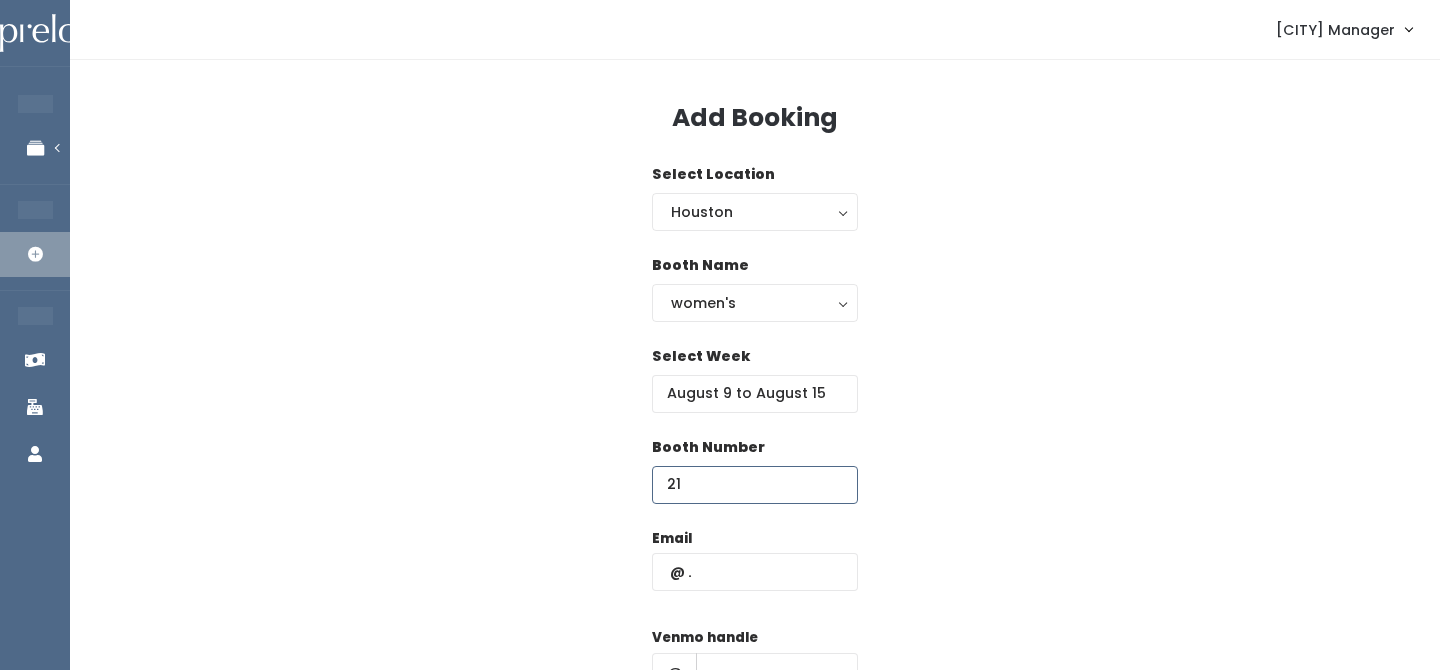 type on "21" 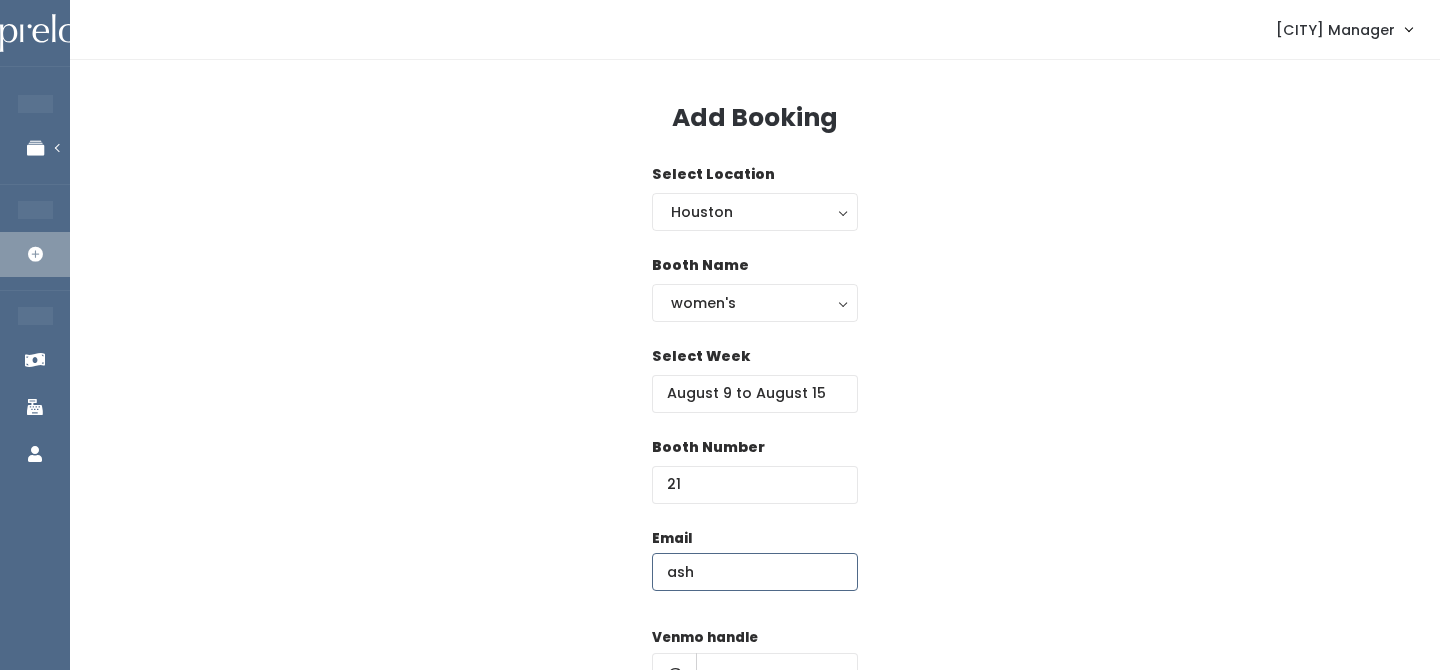 type on "[USERNAME]@[example.com]" 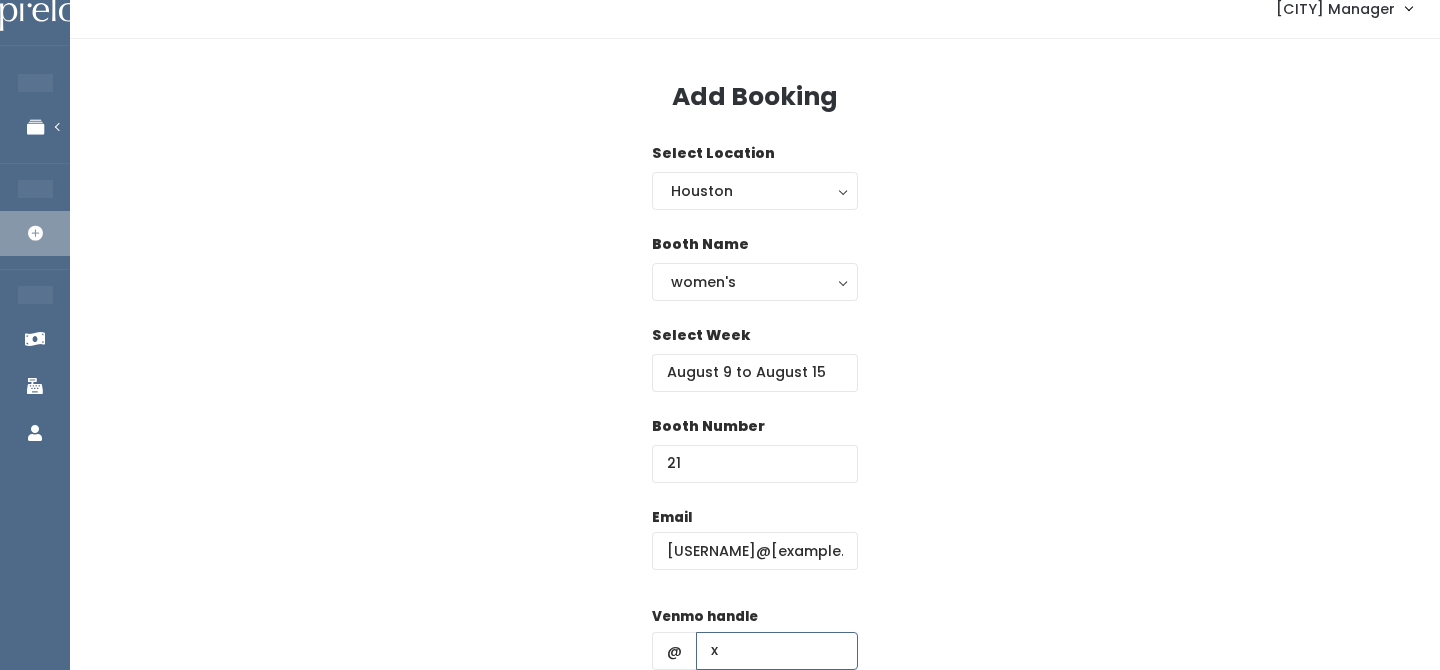 type on "x" 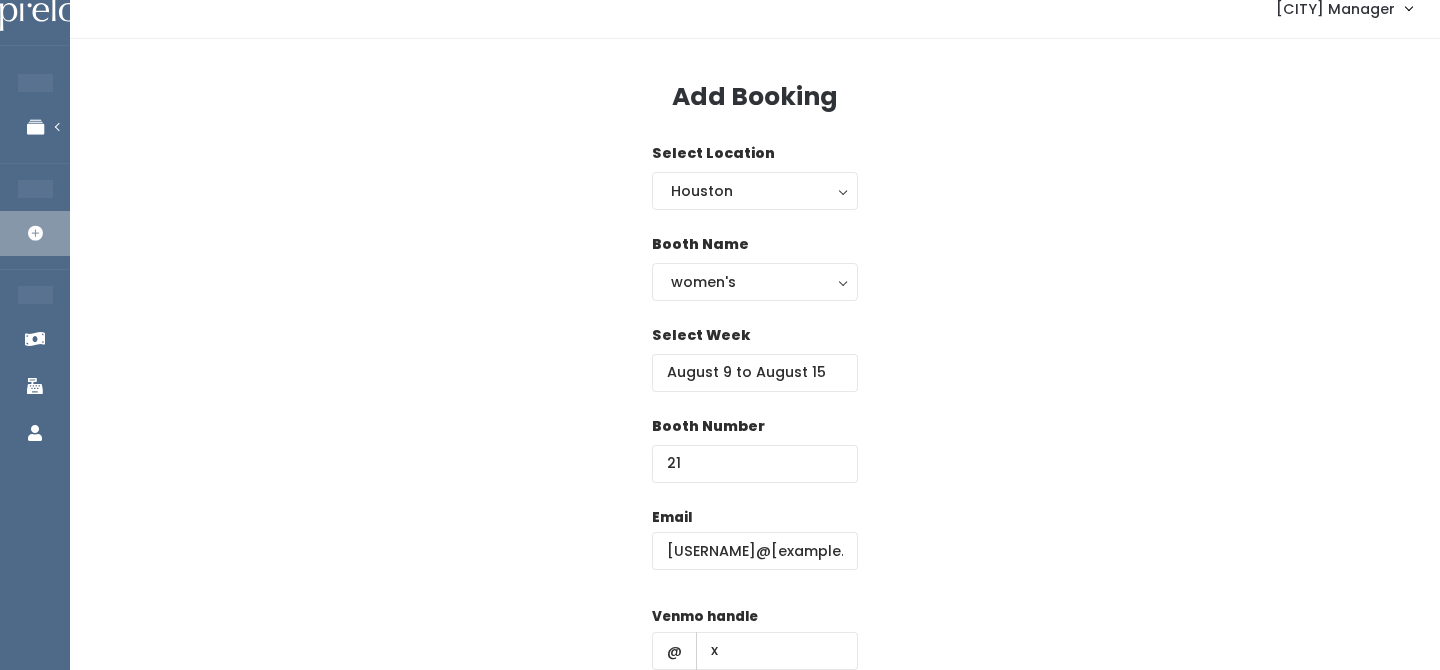 scroll, scrollTop: 287, scrollLeft: 0, axis: vertical 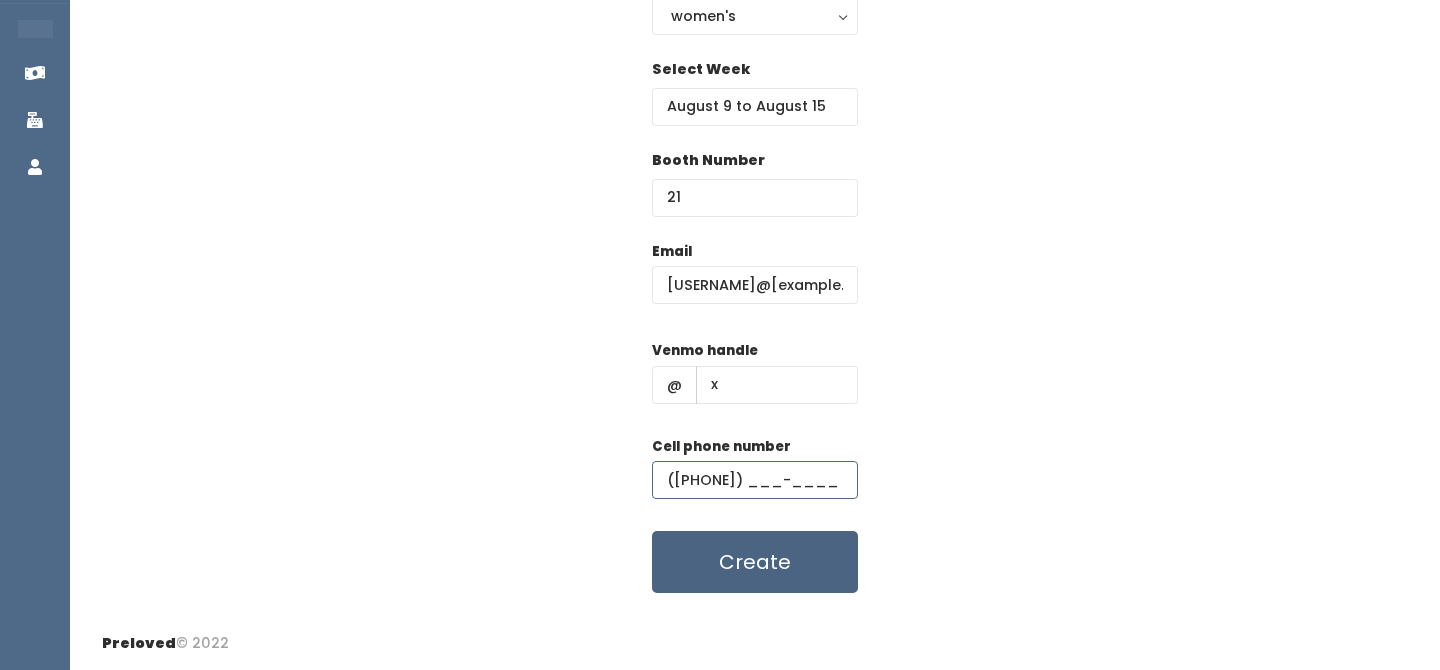 type on "(5__) ___-____" 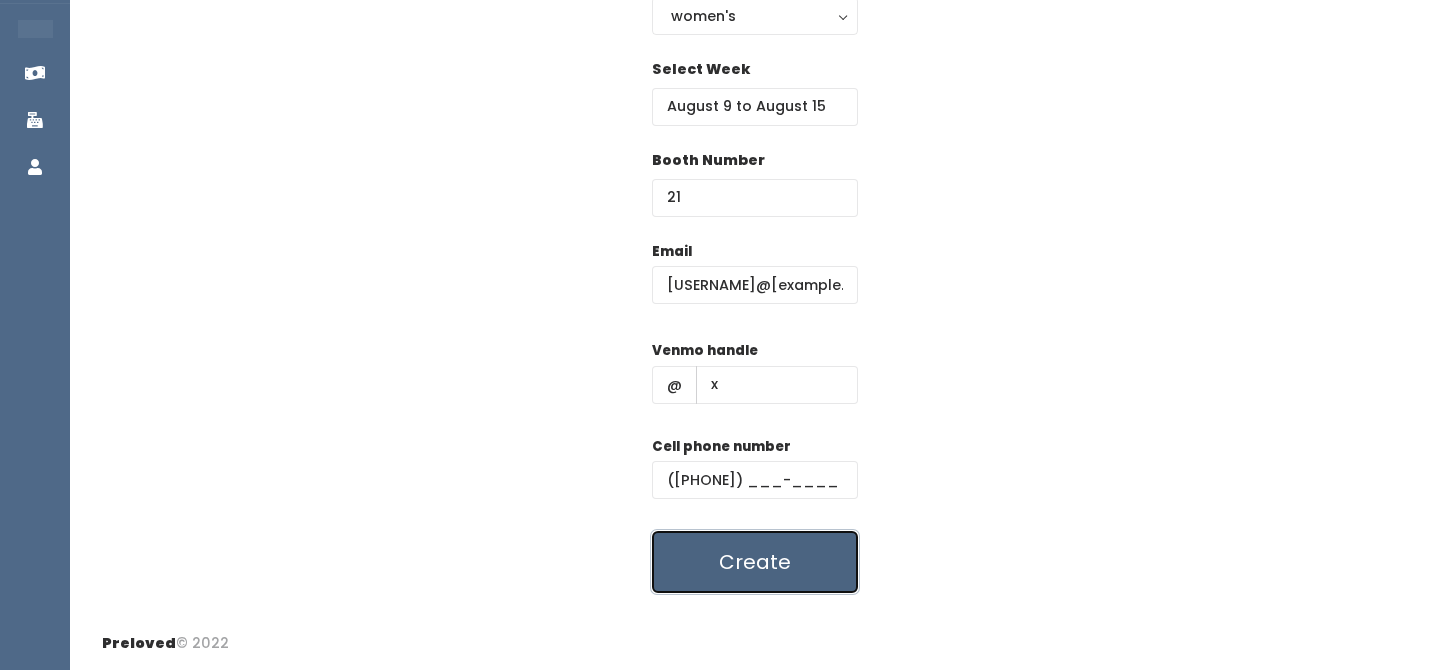 click on "Create" at bounding box center [755, 562] 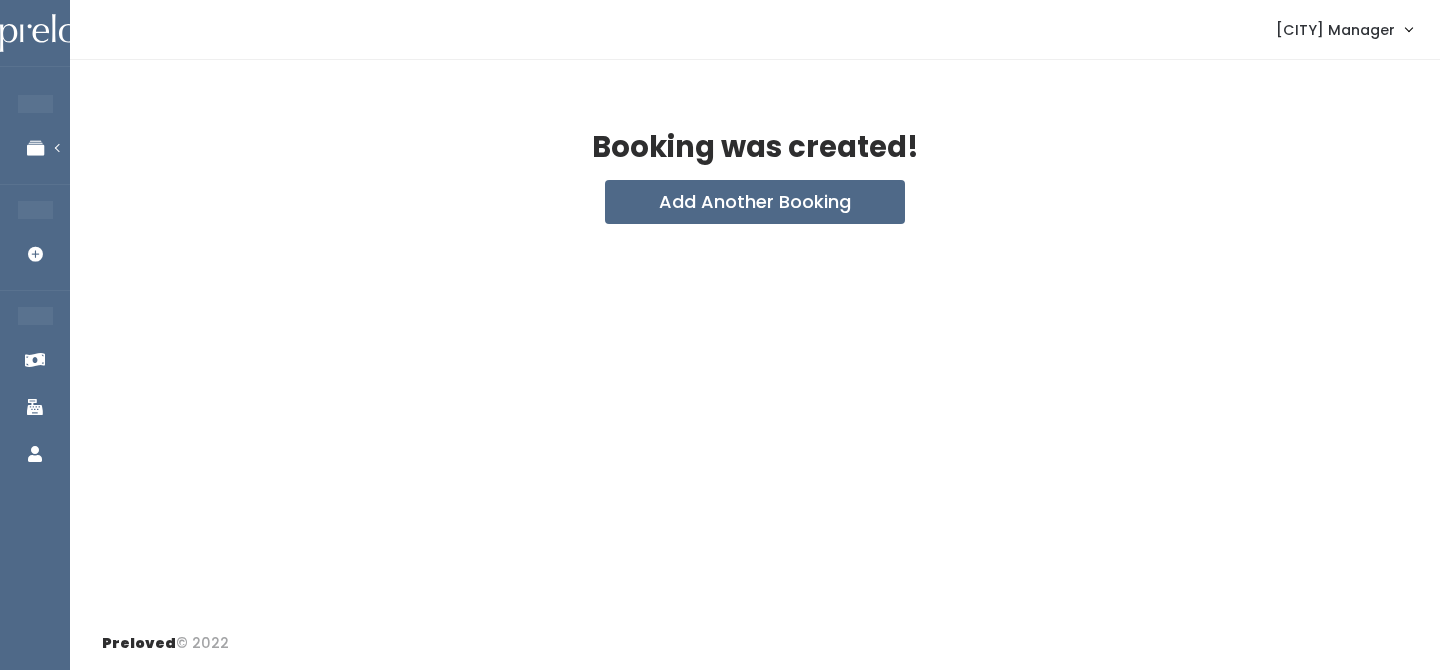 scroll, scrollTop: 0, scrollLeft: 0, axis: both 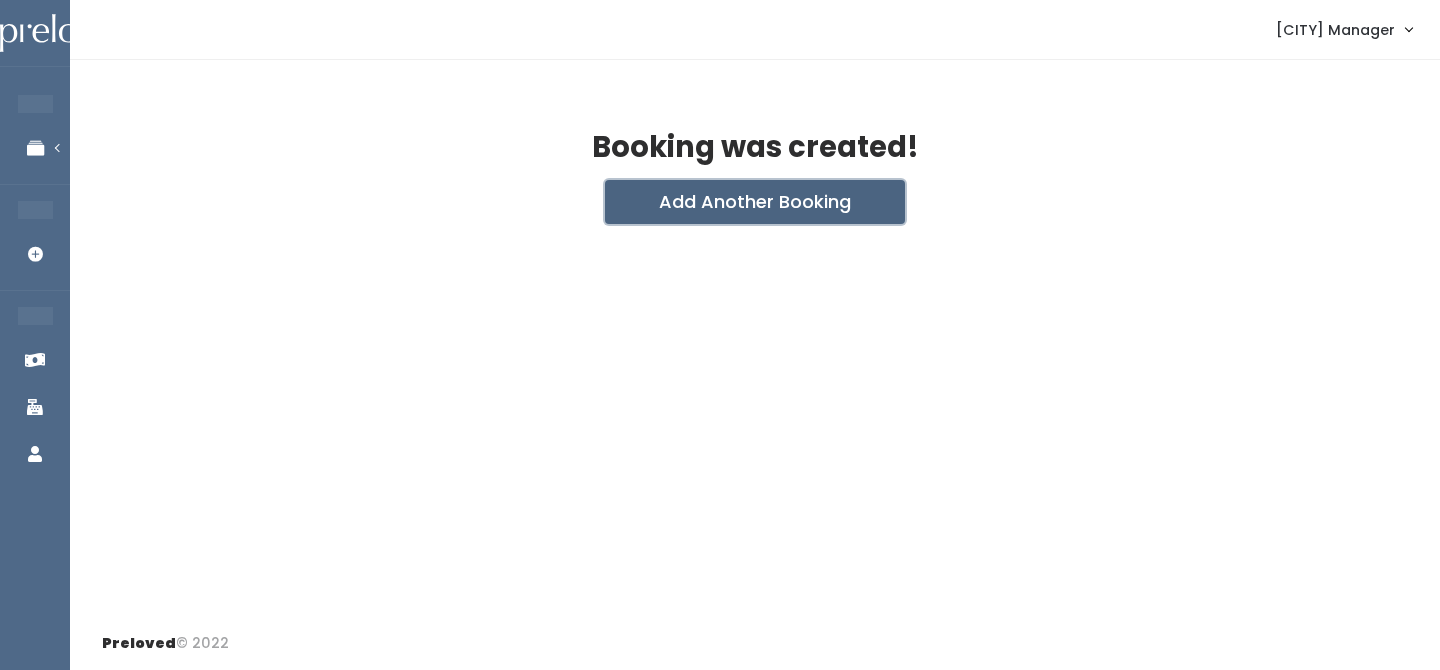 click on "Add Another Booking" at bounding box center (755, 202) 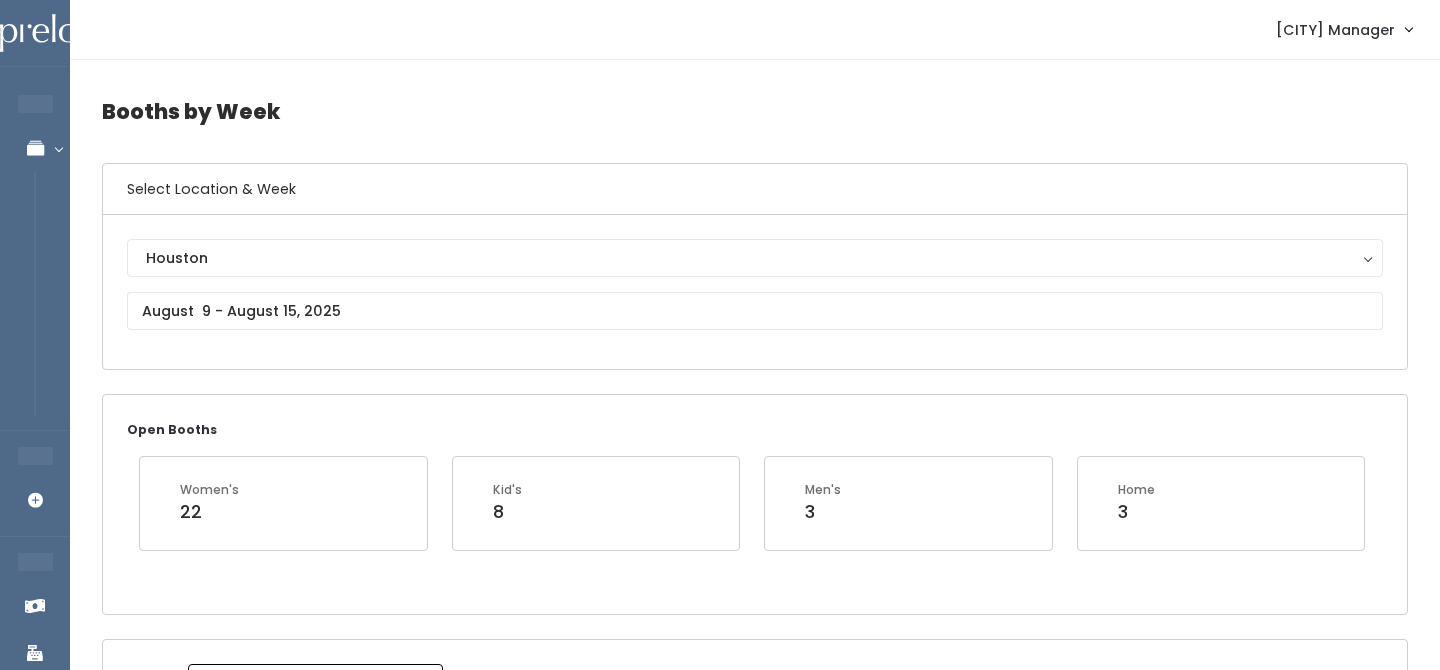 scroll, scrollTop: 1319, scrollLeft: 0, axis: vertical 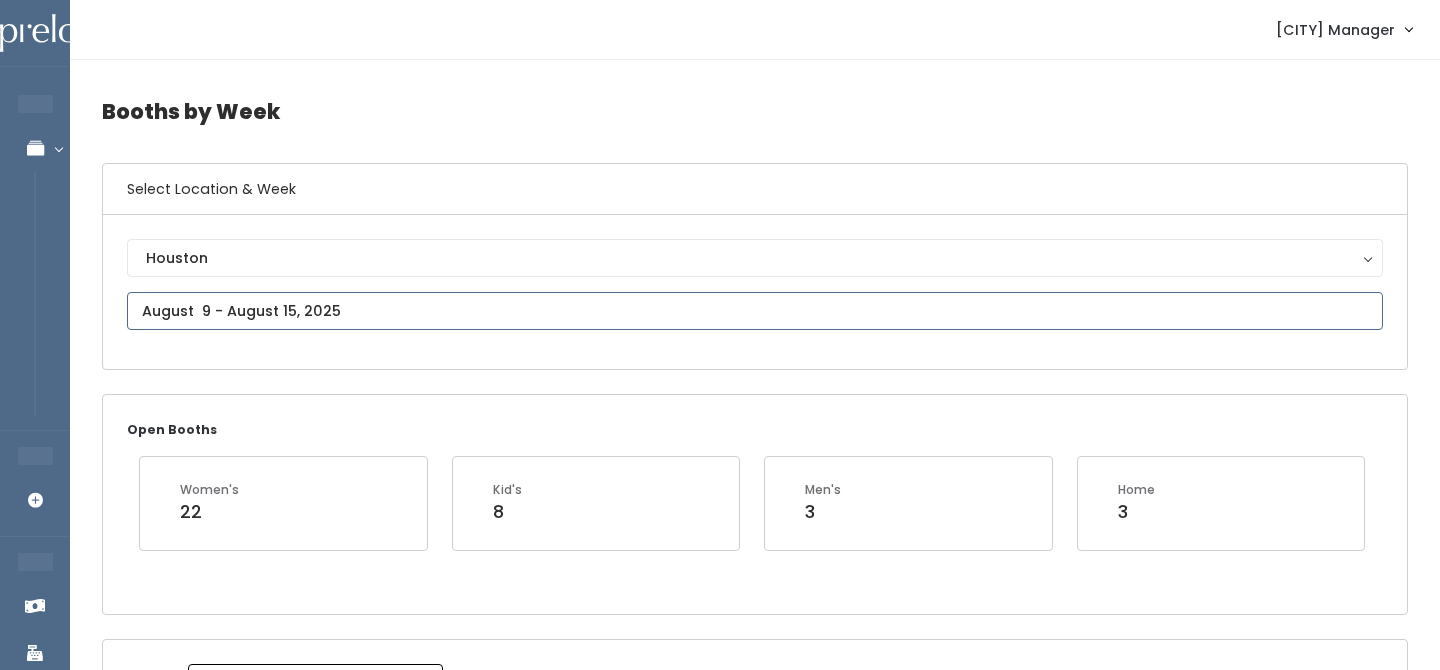 click on "EMPLOYEES
Manage Bookings
Booths by Week
All Bookings
Bookings with Booths
Booth Discounts
Seller Check-in
STORE MANAGER
Add Booking
FRANCHISE OWNER
Venmo Payouts
Booth Sales
Customers" at bounding box center (720, 2047) 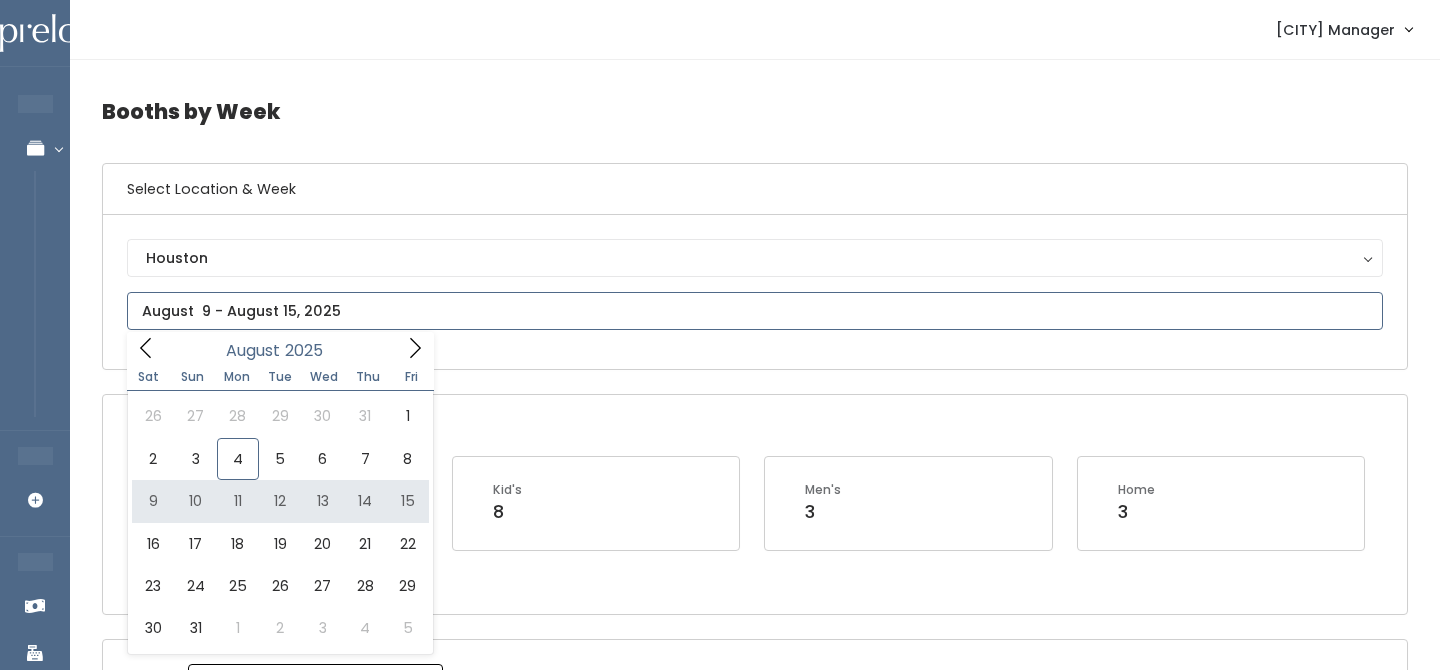 type on "August 9 to August 15" 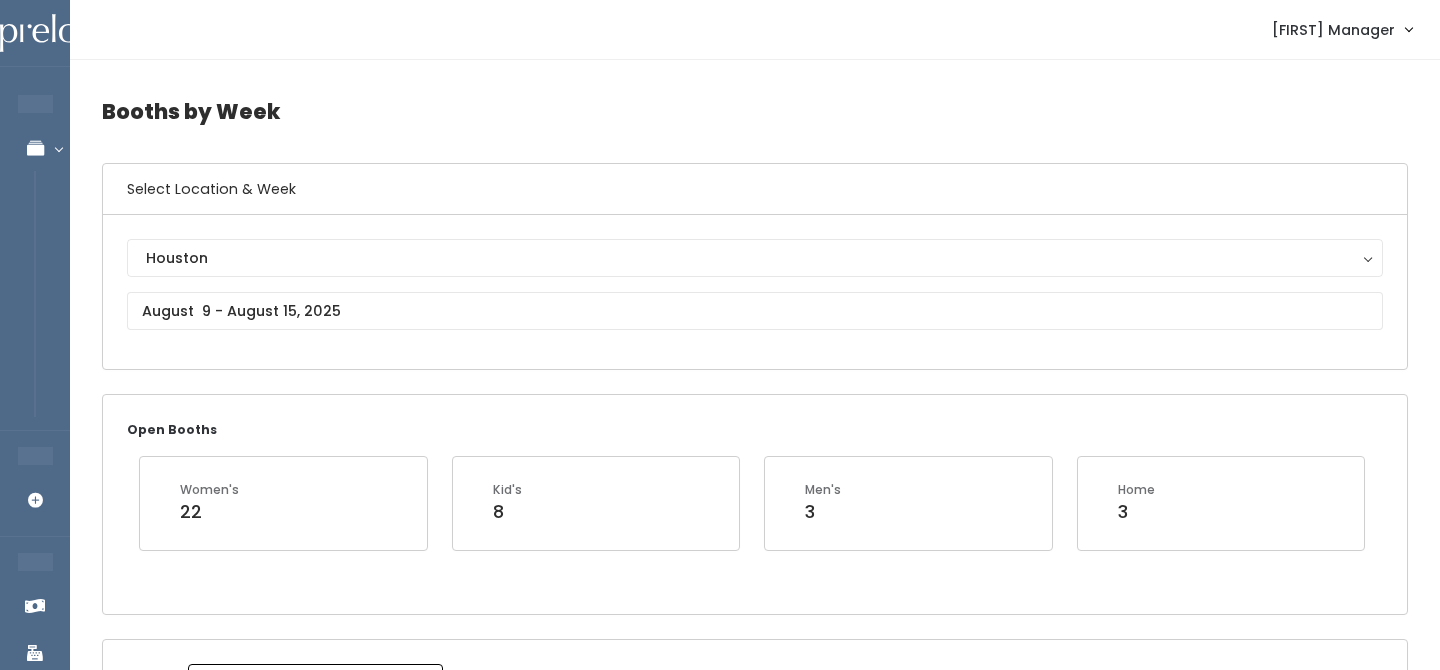 scroll, scrollTop: 447, scrollLeft: 0, axis: vertical 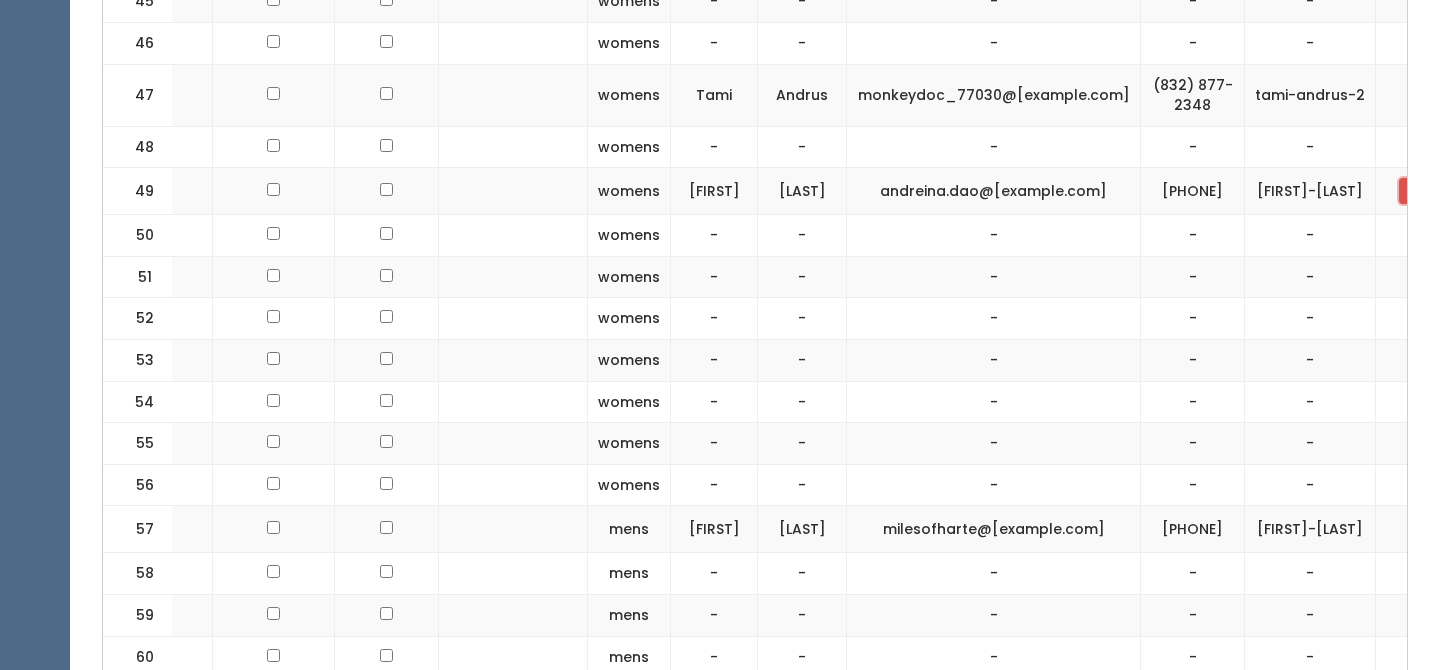 click at bounding box center [1412, 191] 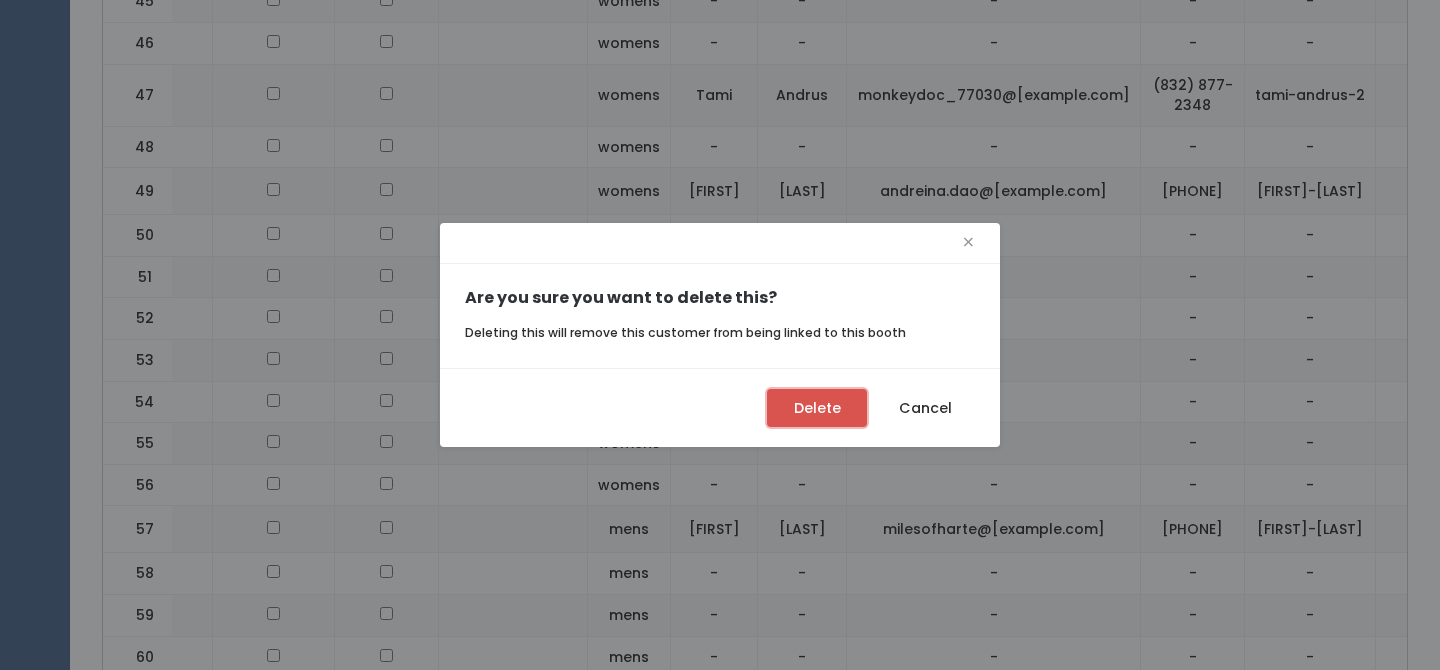 click on "Delete" at bounding box center (817, 408) 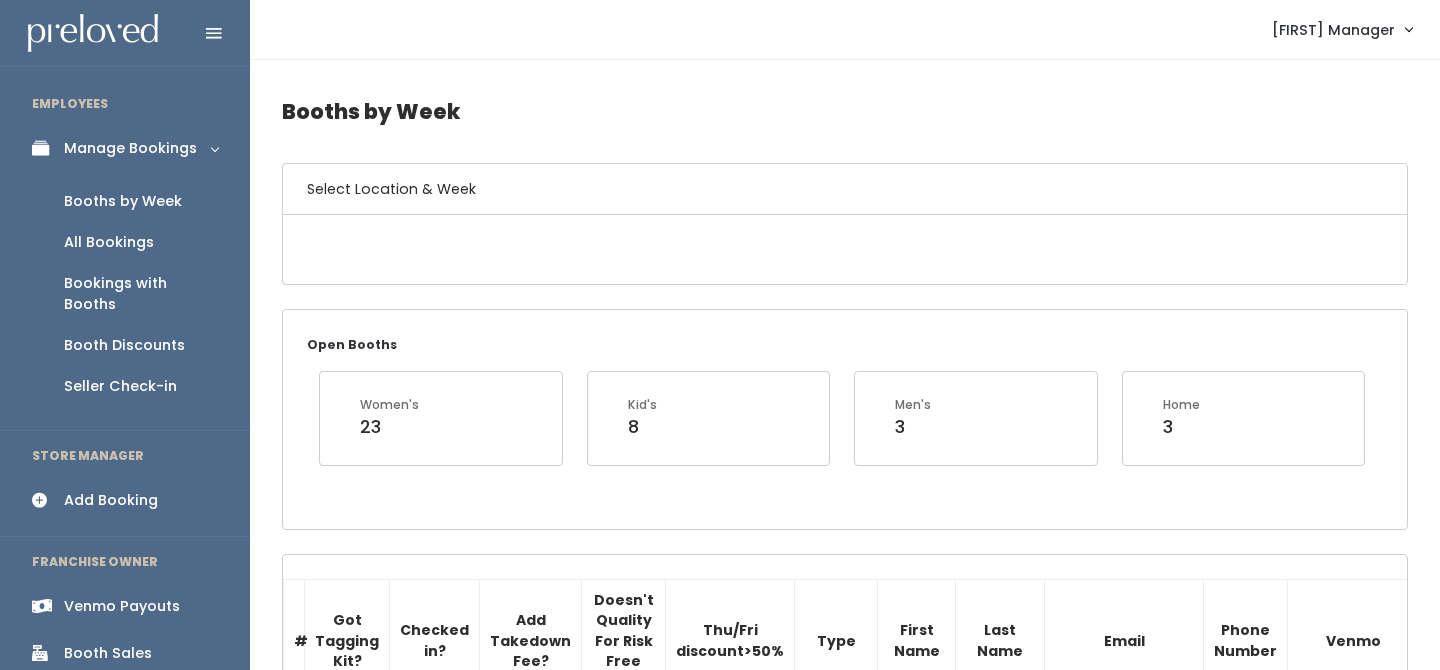 scroll, scrollTop: 2908, scrollLeft: 0, axis: vertical 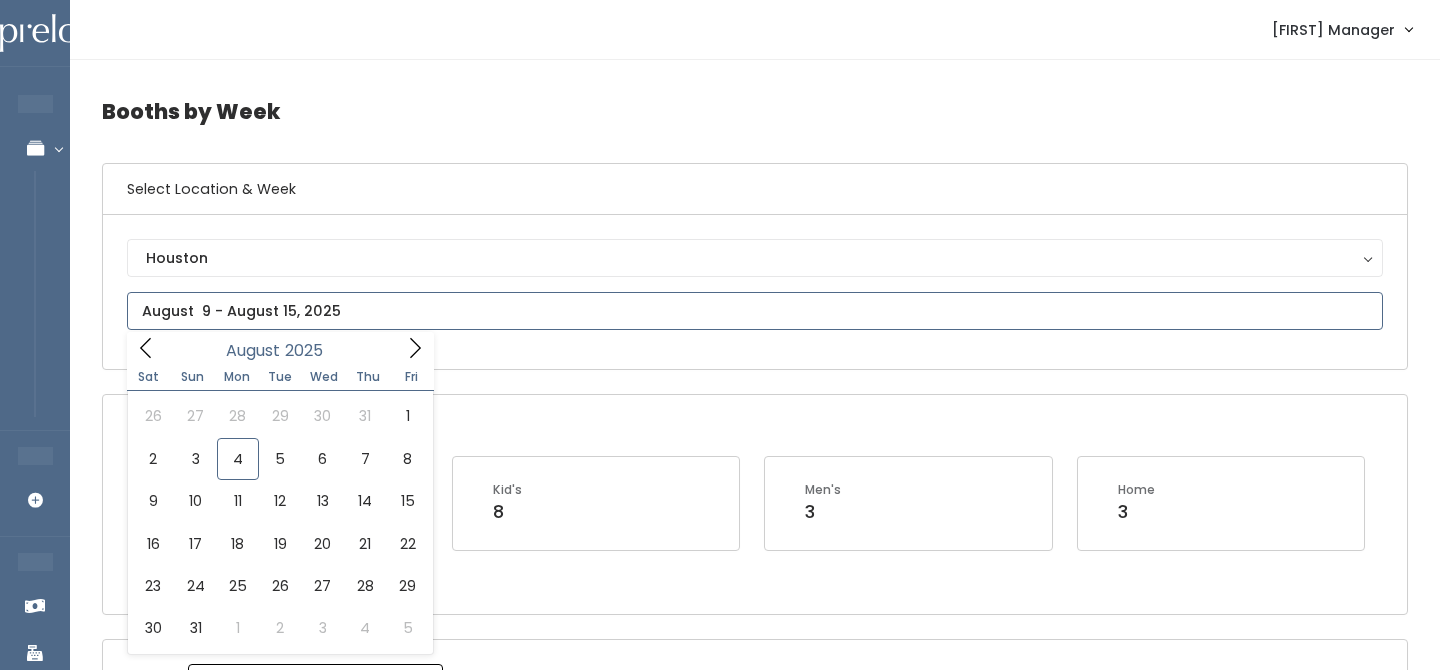 click at bounding box center [755, 311] 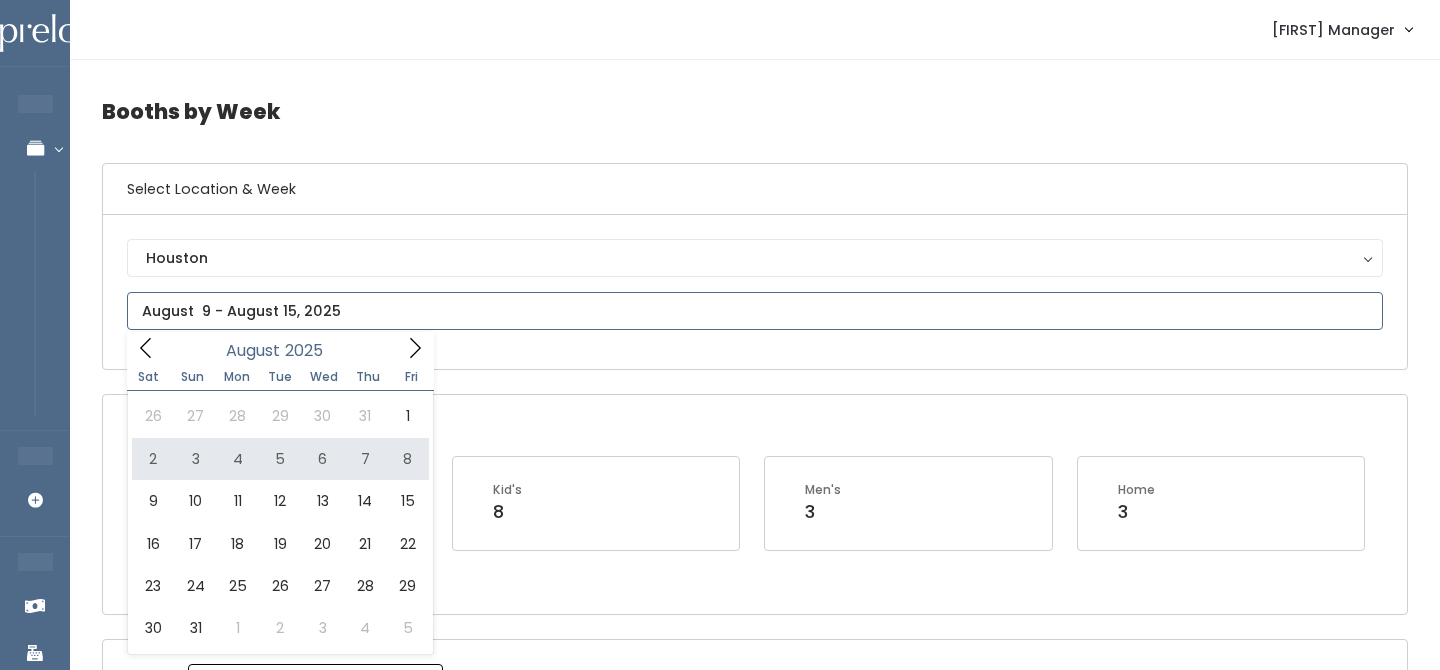 type on "August 2 to August 8" 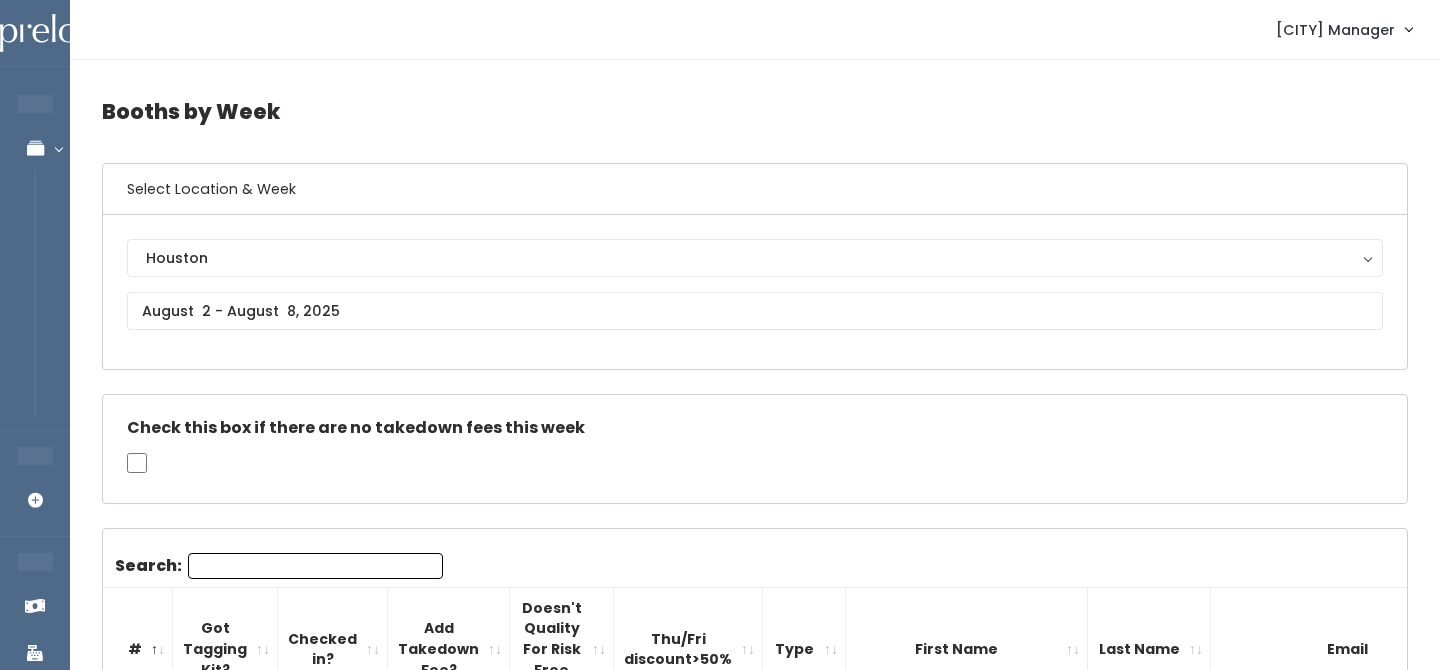 scroll, scrollTop: 0, scrollLeft: 0, axis: both 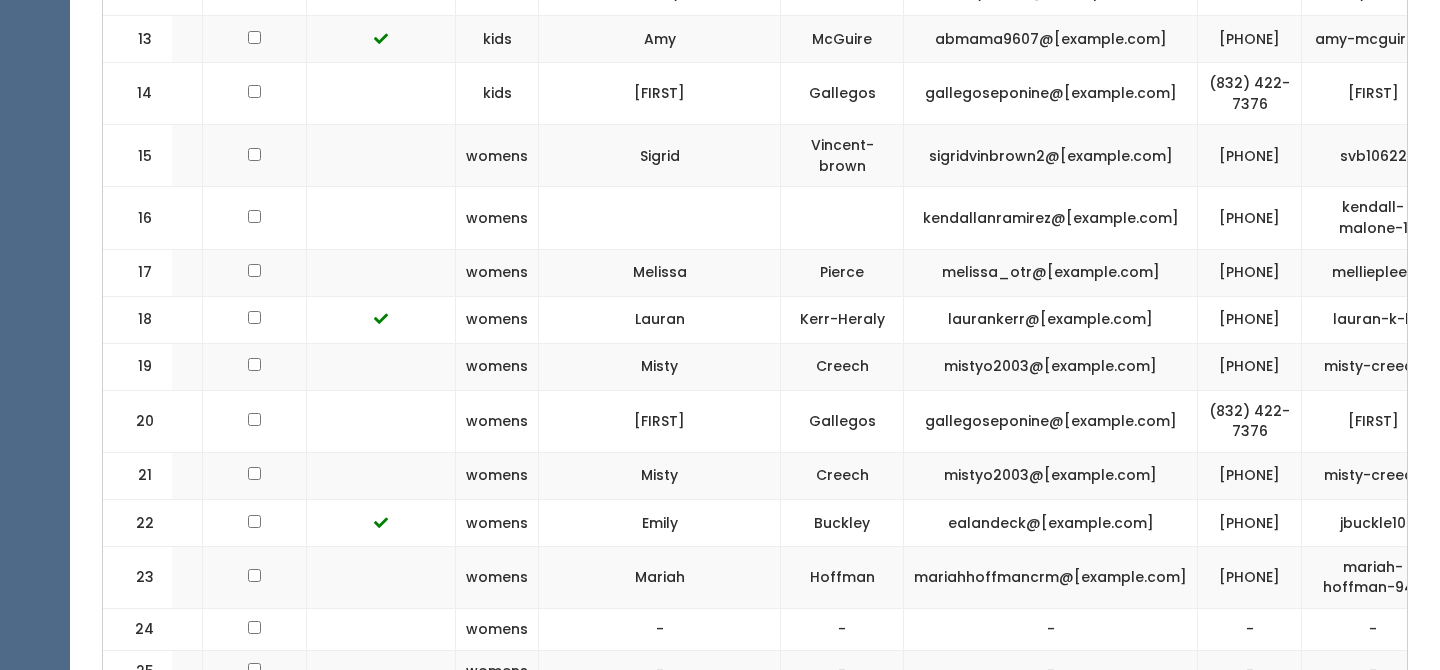 click at bounding box center (1481, 156) 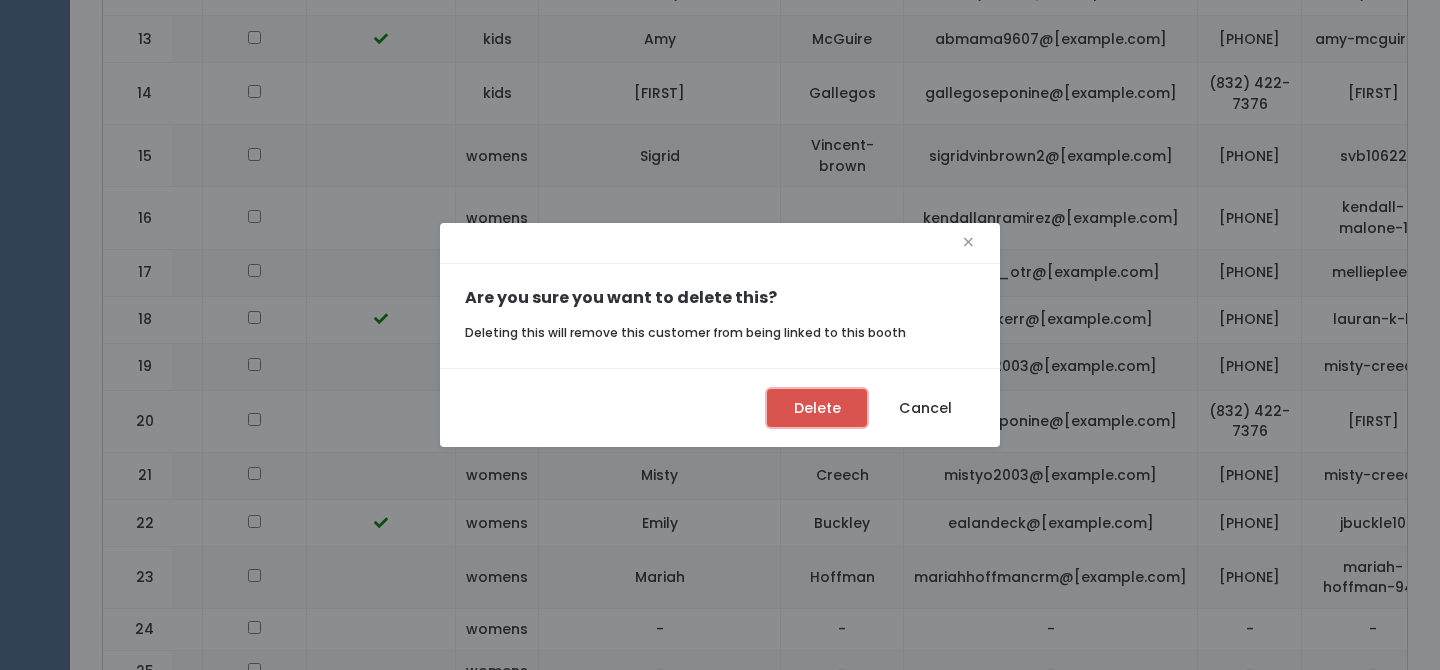 click on "Delete" at bounding box center (817, 408) 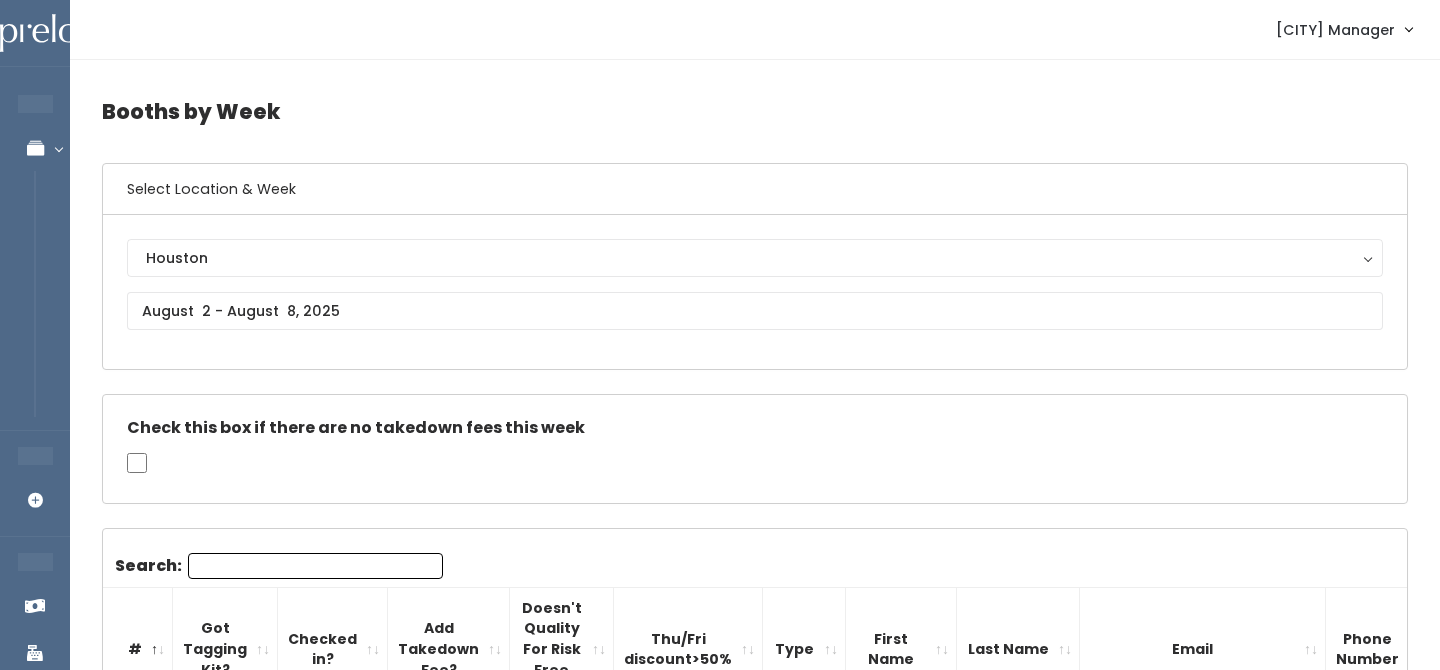 scroll, scrollTop: 1276, scrollLeft: 0, axis: vertical 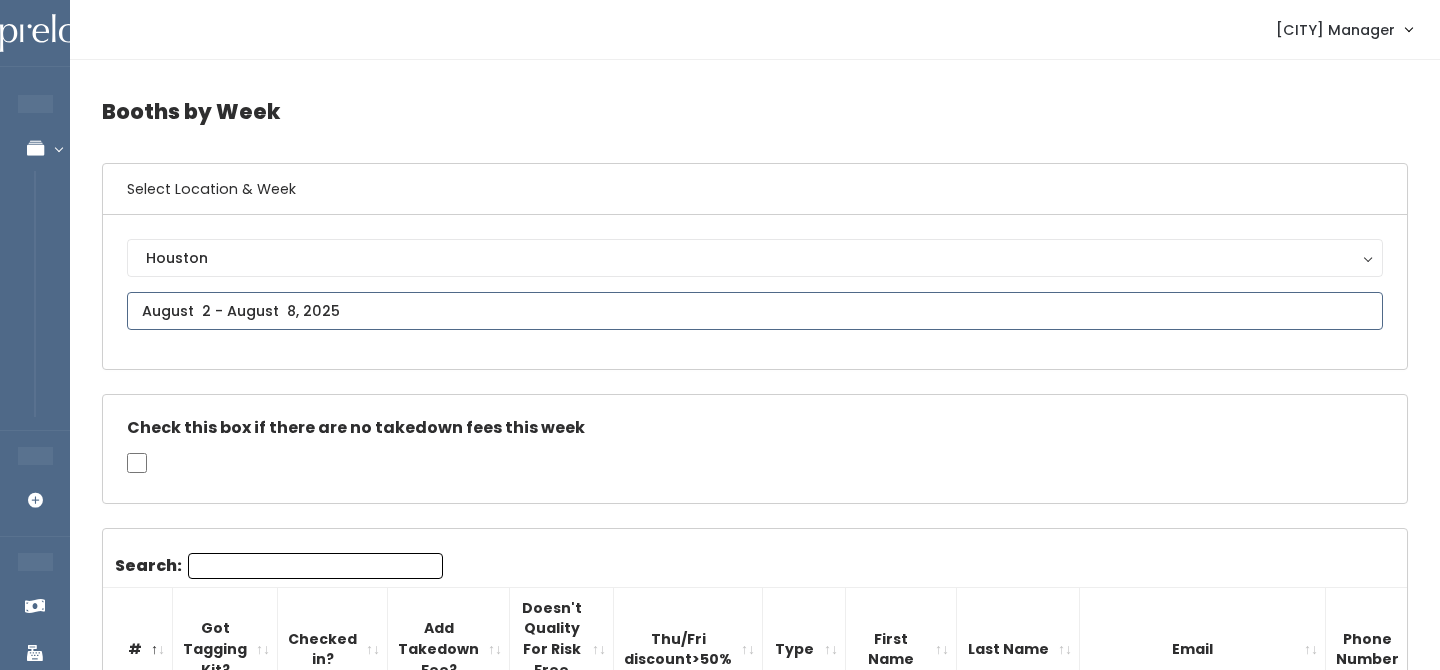 click on "EMPLOYEES
Manage Bookings
Booths by Week
All Bookings
Bookings with Booths
Booth Discounts
Seller Check-in
STORE MANAGER
Add Booking
FRANCHISE OWNER
Venmo Payouts
Booth Sales
Customers" at bounding box center (720, 2015) 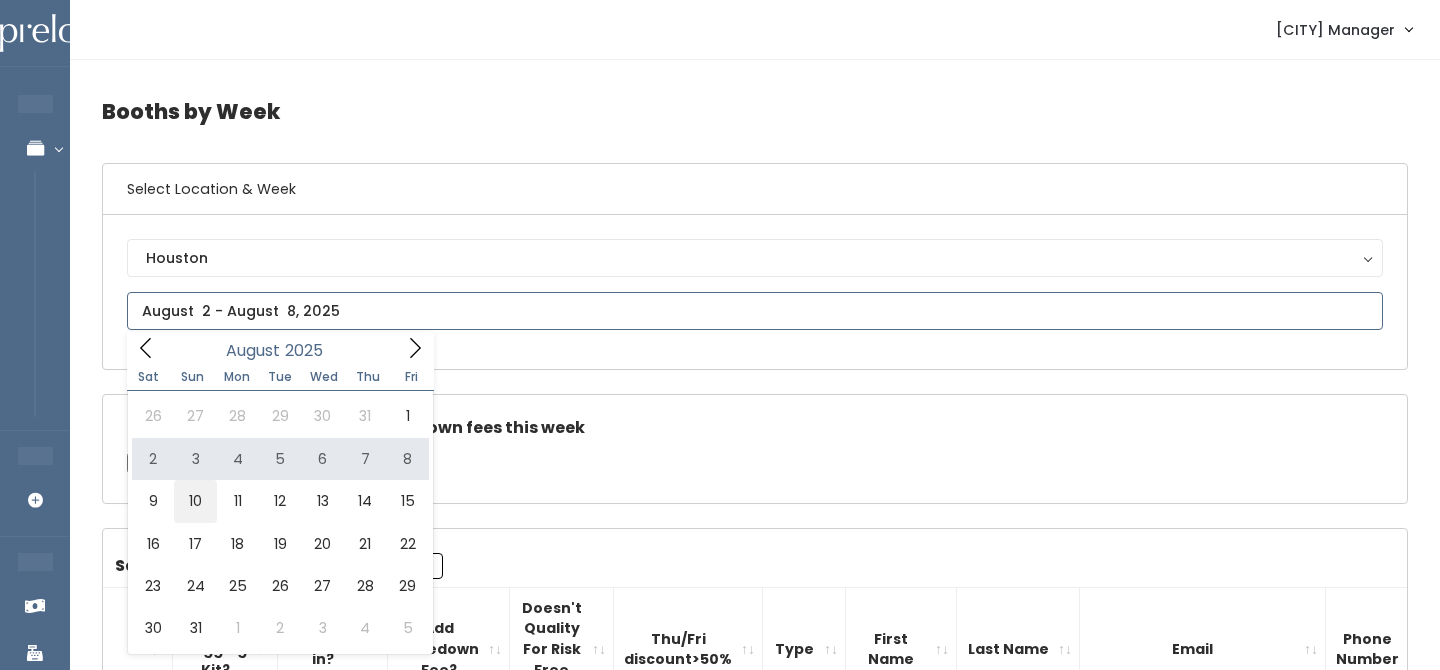 type on "August 9 to August 15" 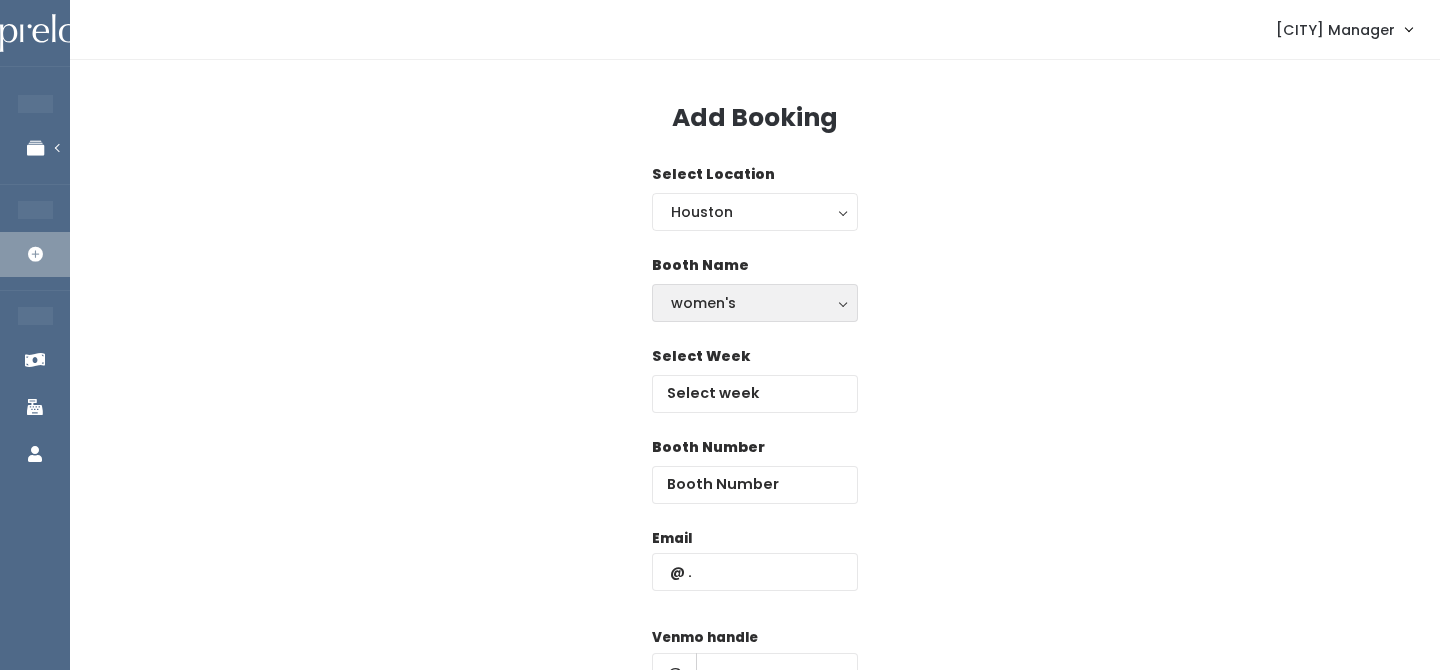 scroll, scrollTop: 0, scrollLeft: 0, axis: both 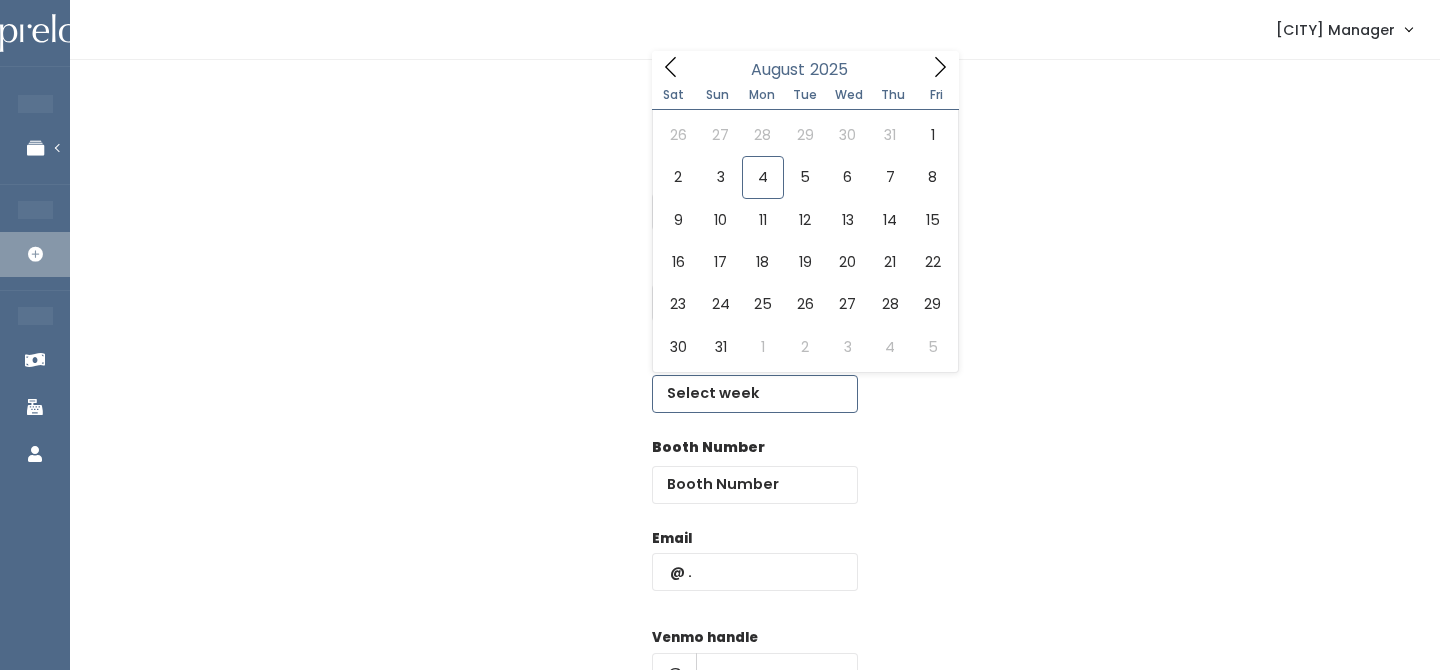 click at bounding box center [755, 394] 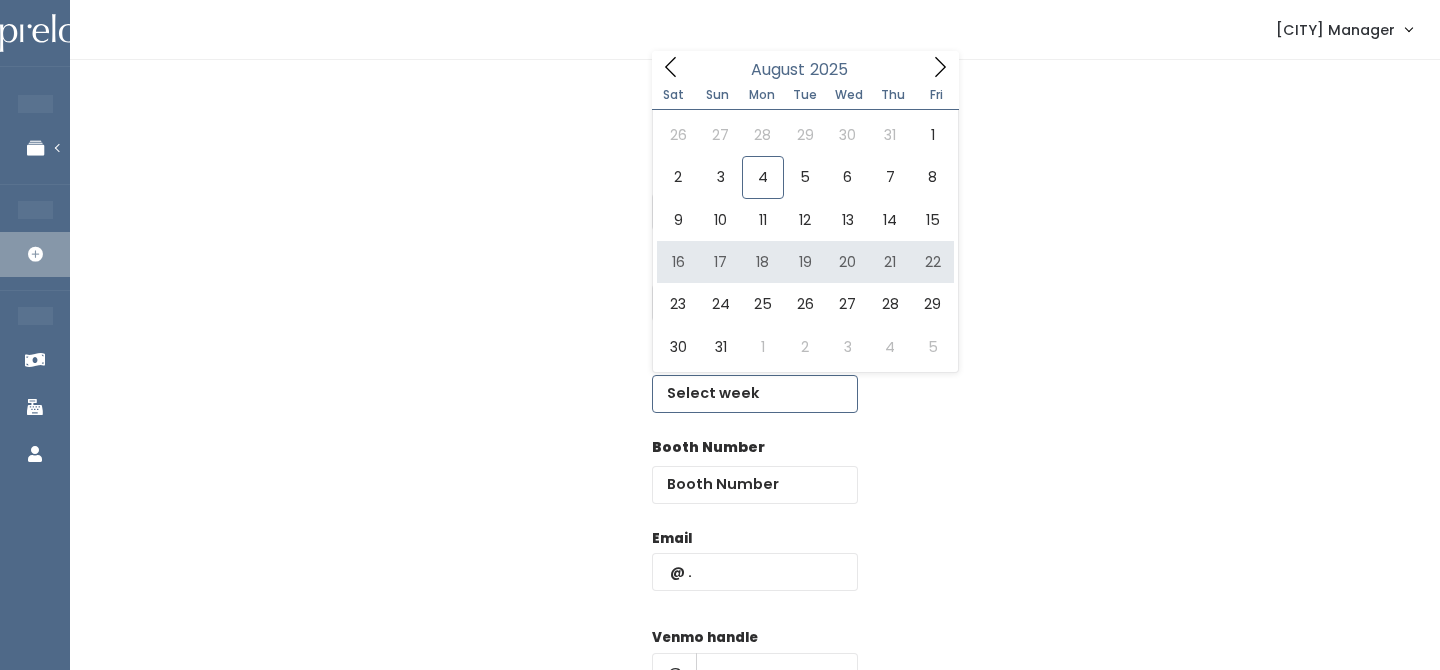 type on "August 9 to August 15" 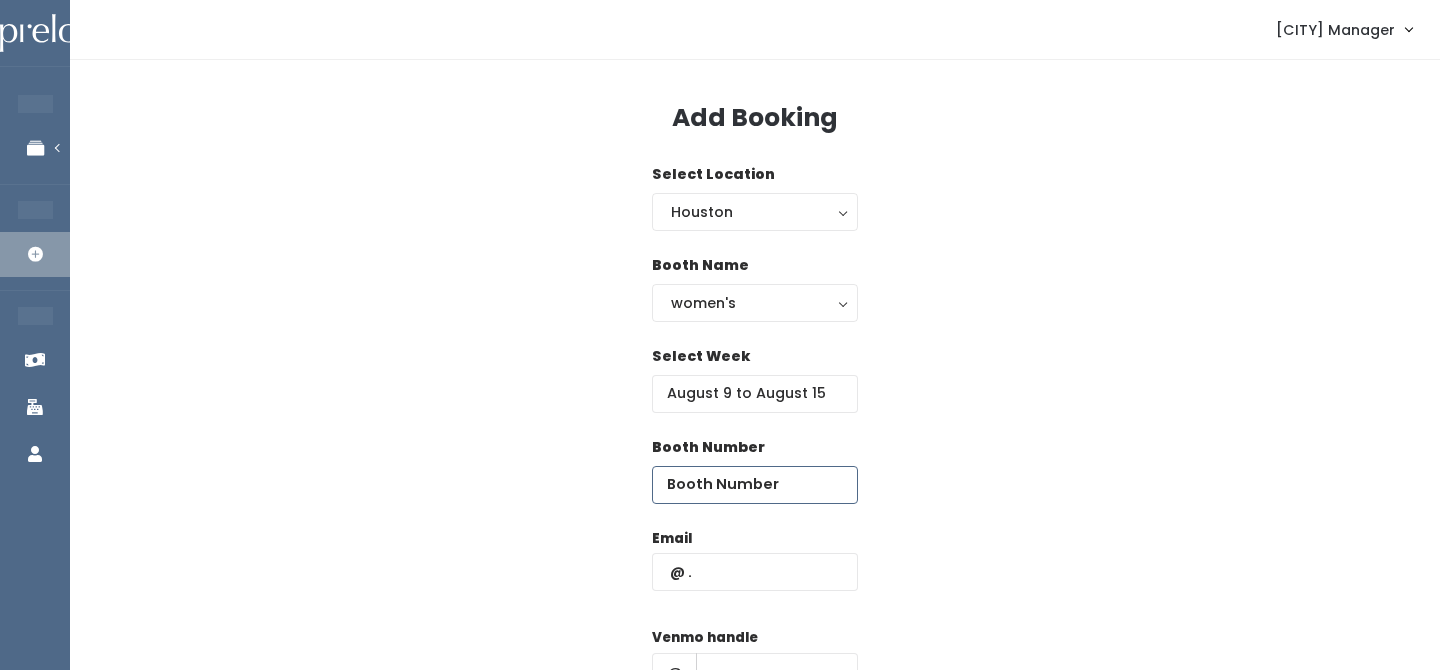 click at bounding box center (755, 485) 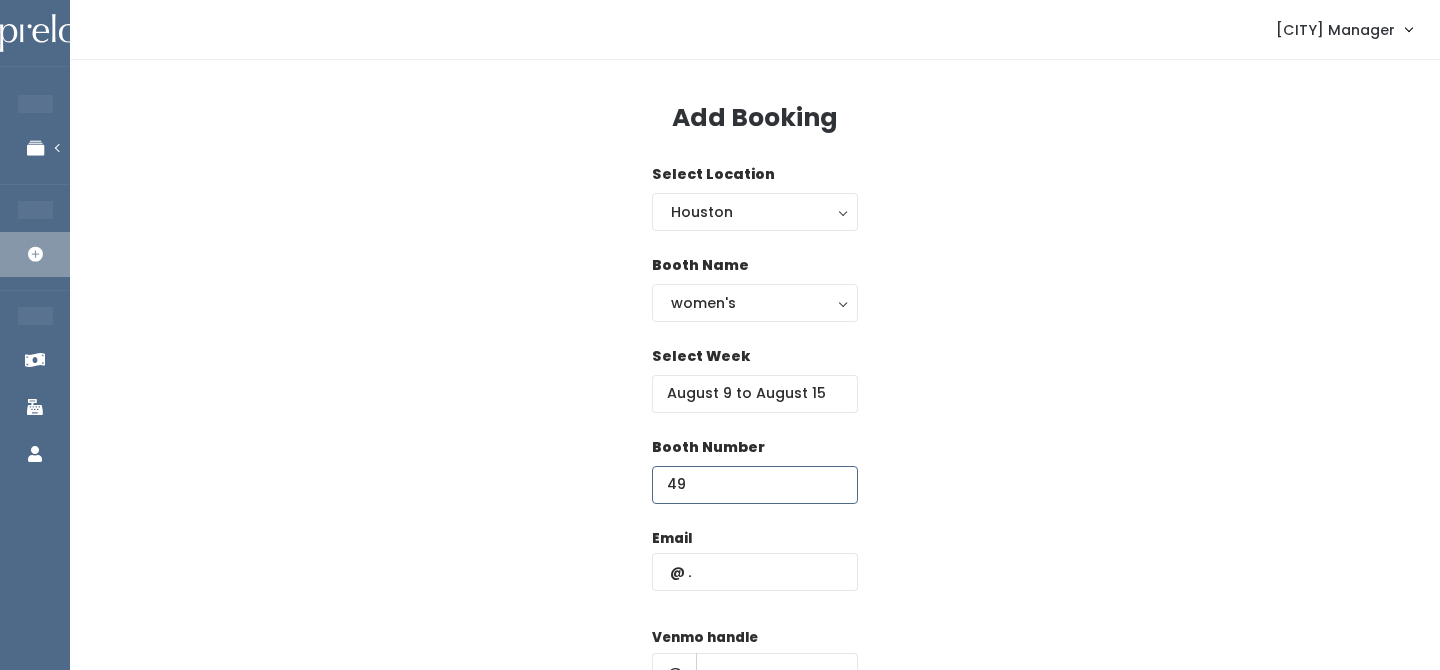 type on "49" 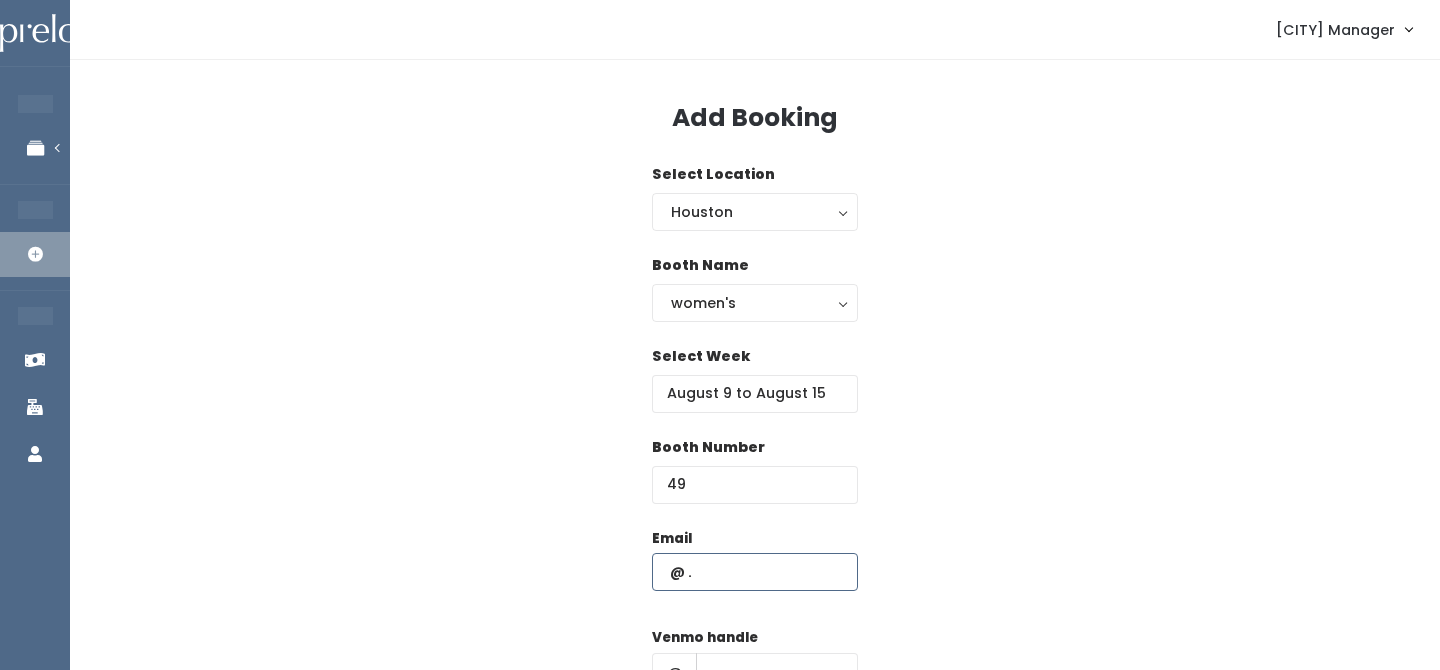 paste on "andreina.dao@gmail.com" 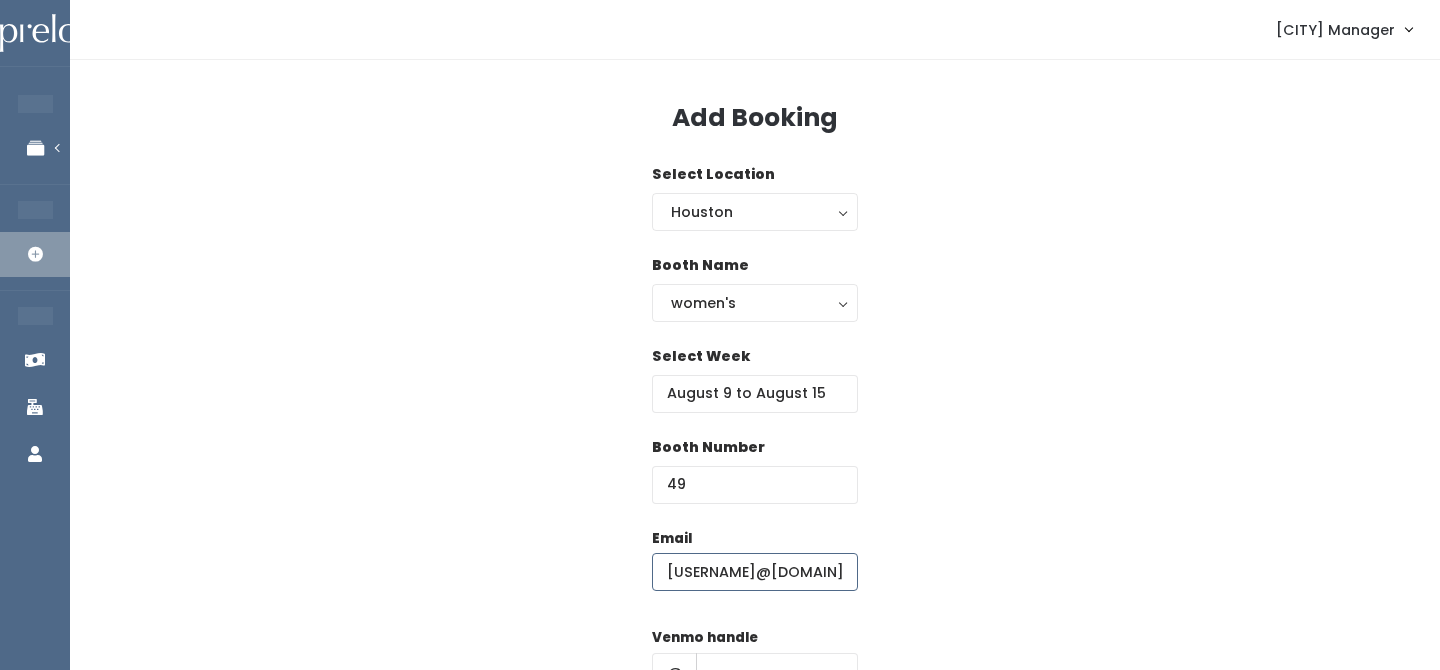 scroll, scrollTop: 0, scrollLeft: 14, axis: horizontal 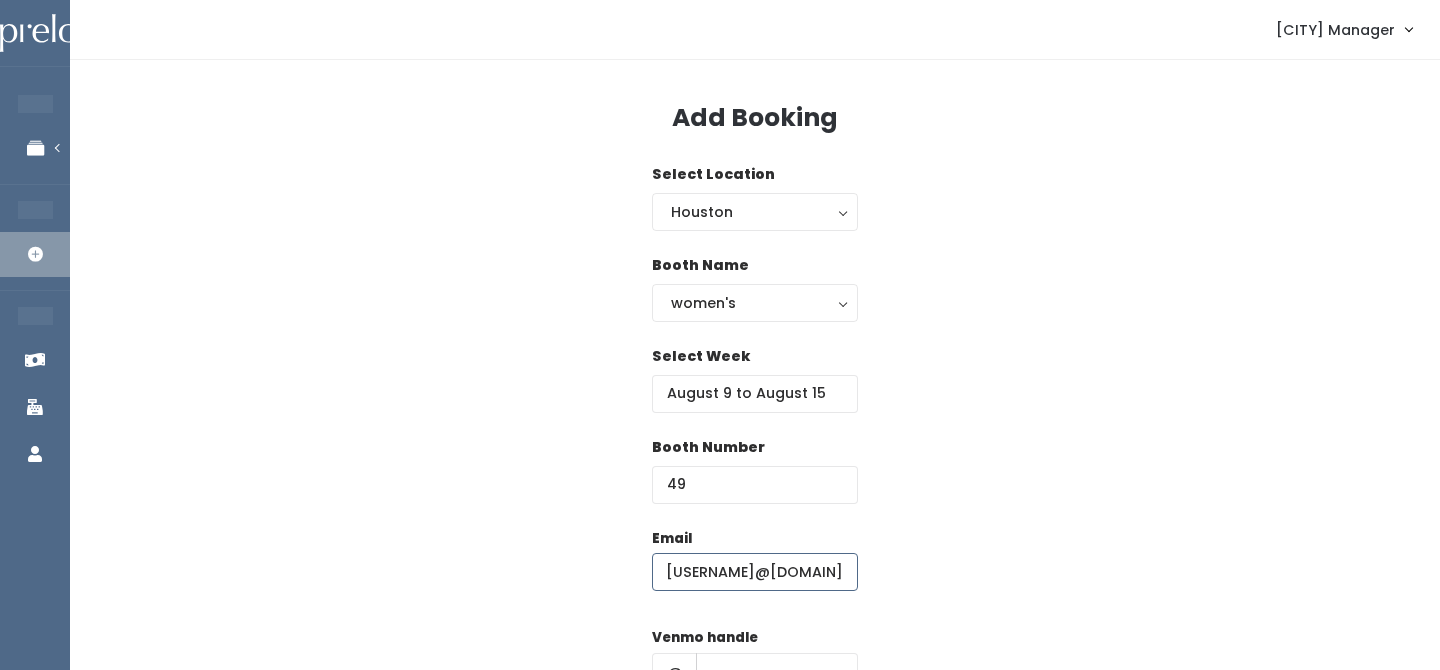 type on "andreina.dao@gmail.com" 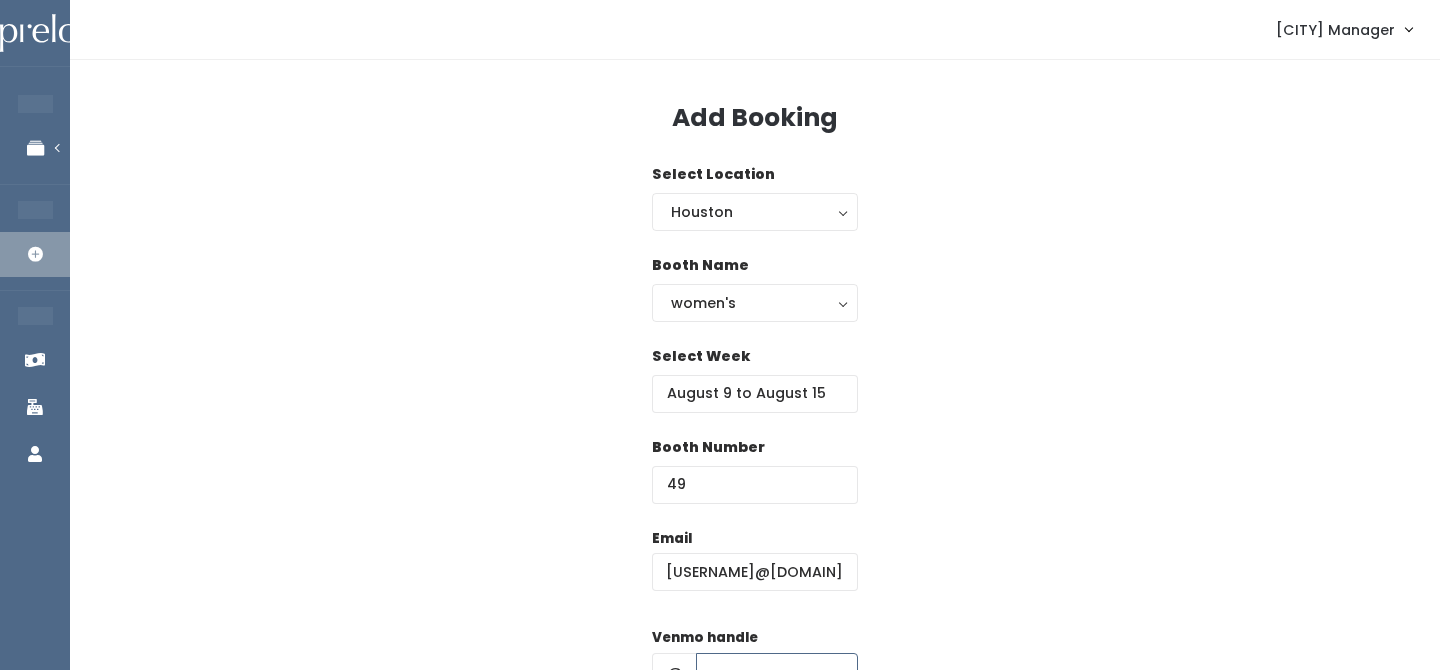 scroll, scrollTop: 0, scrollLeft: 0, axis: both 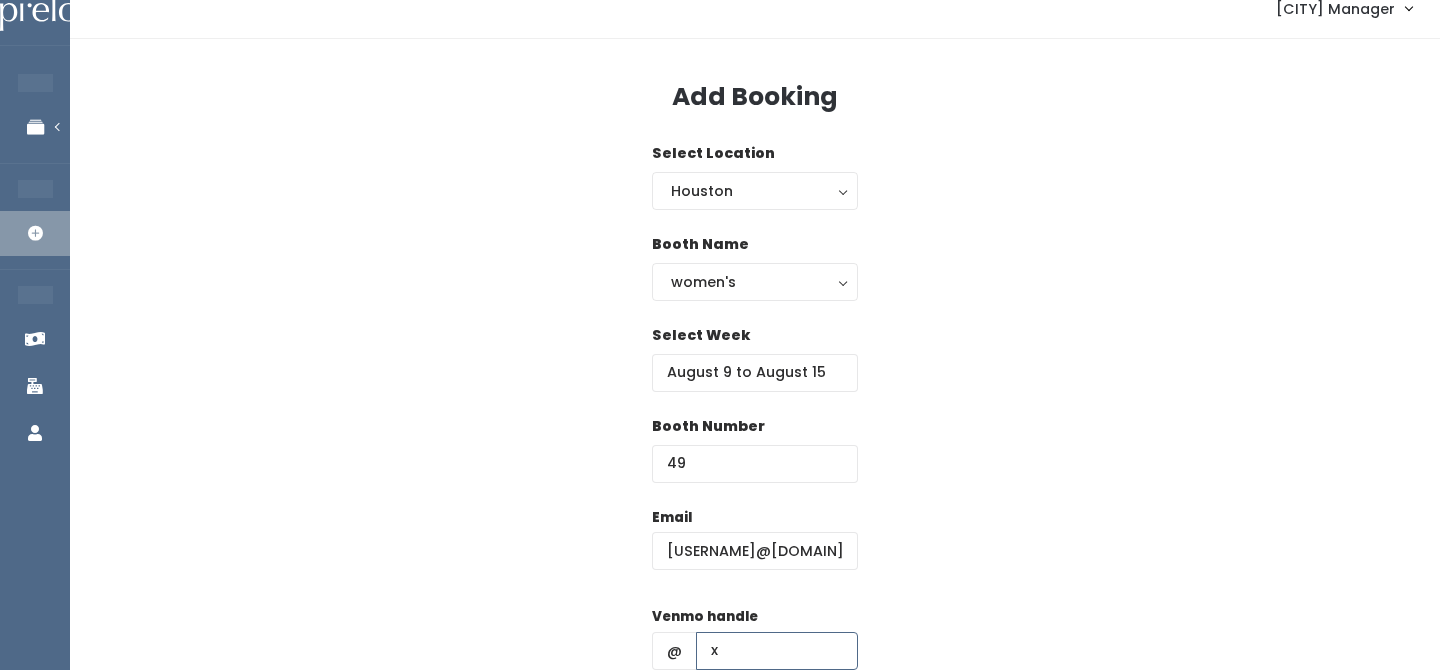 type on "x" 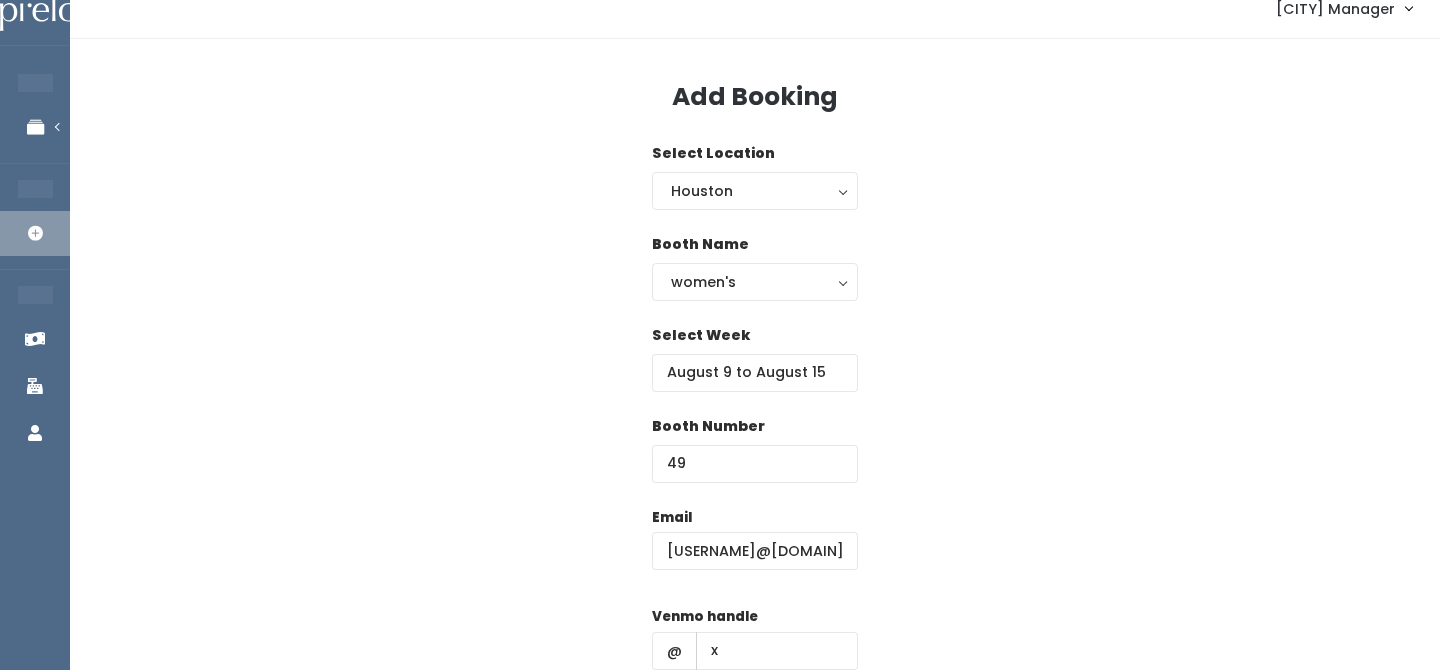 scroll, scrollTop: 287, scrollLeft: 0, axis: vertical 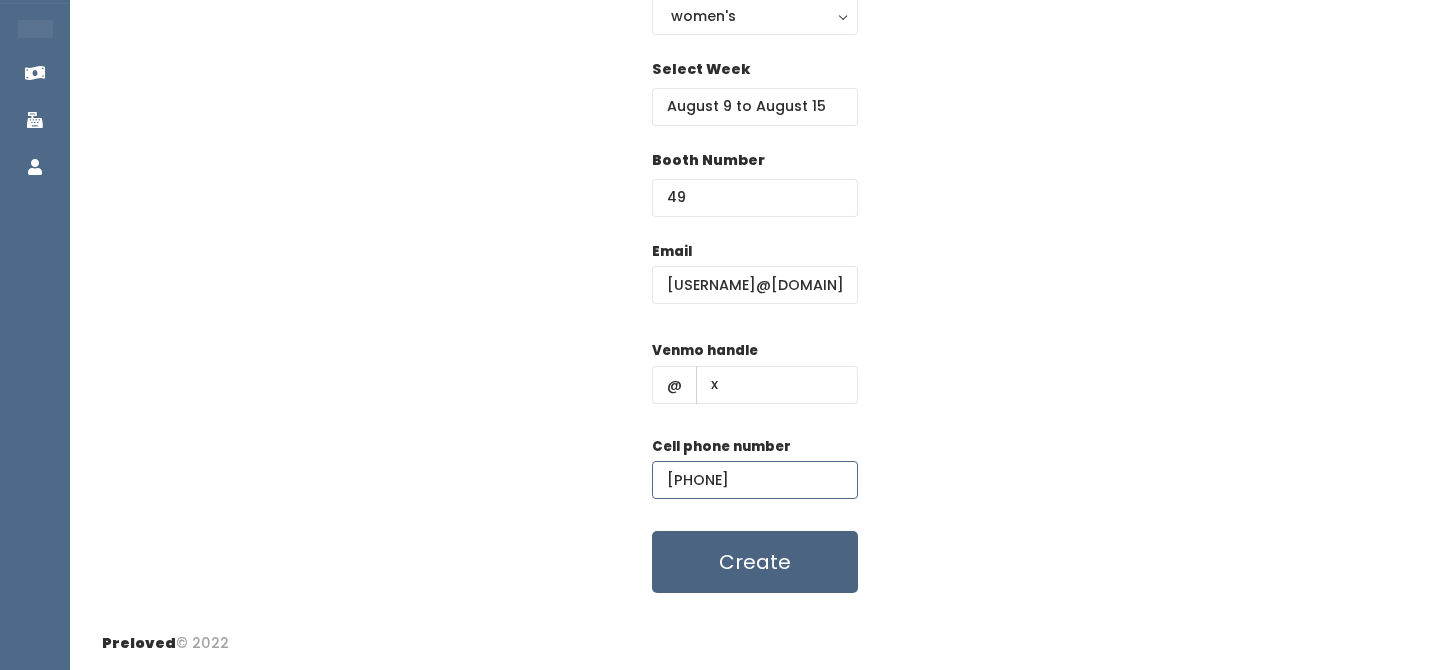 type on "(5__) ___-____" 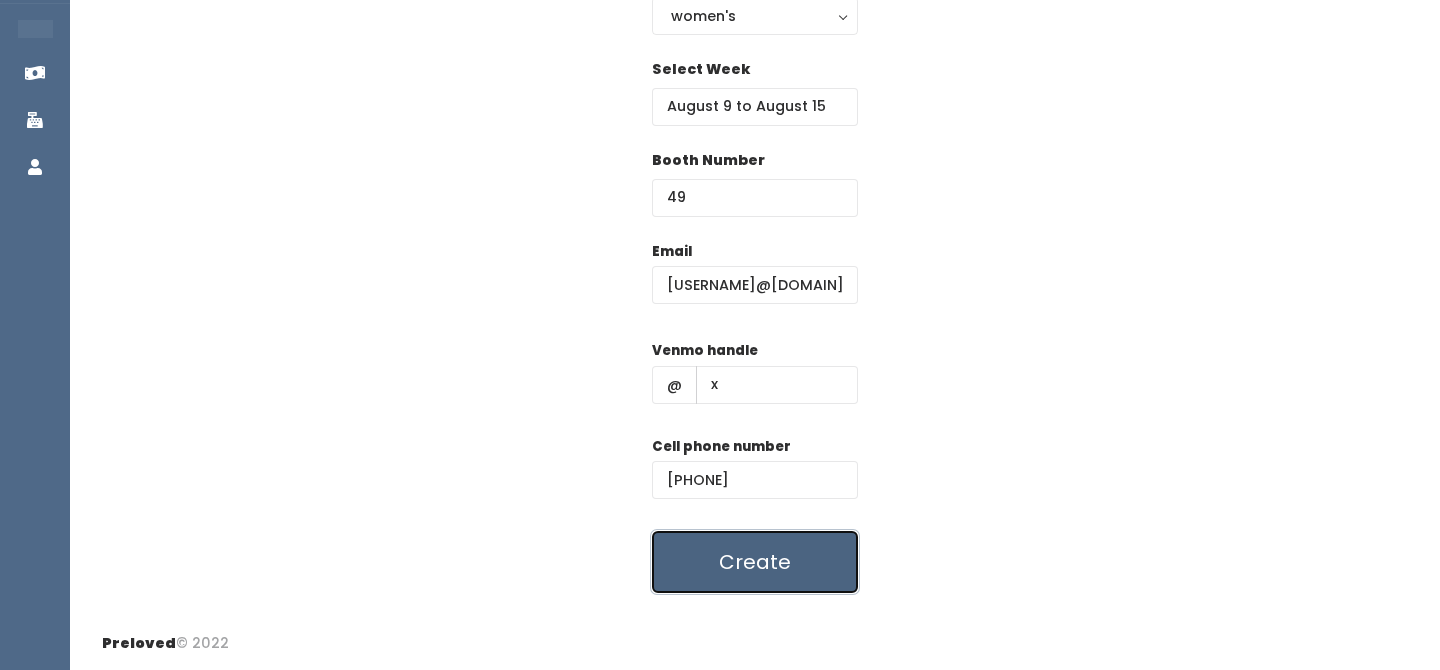 click on "Create" at bounding box center (755, 562) 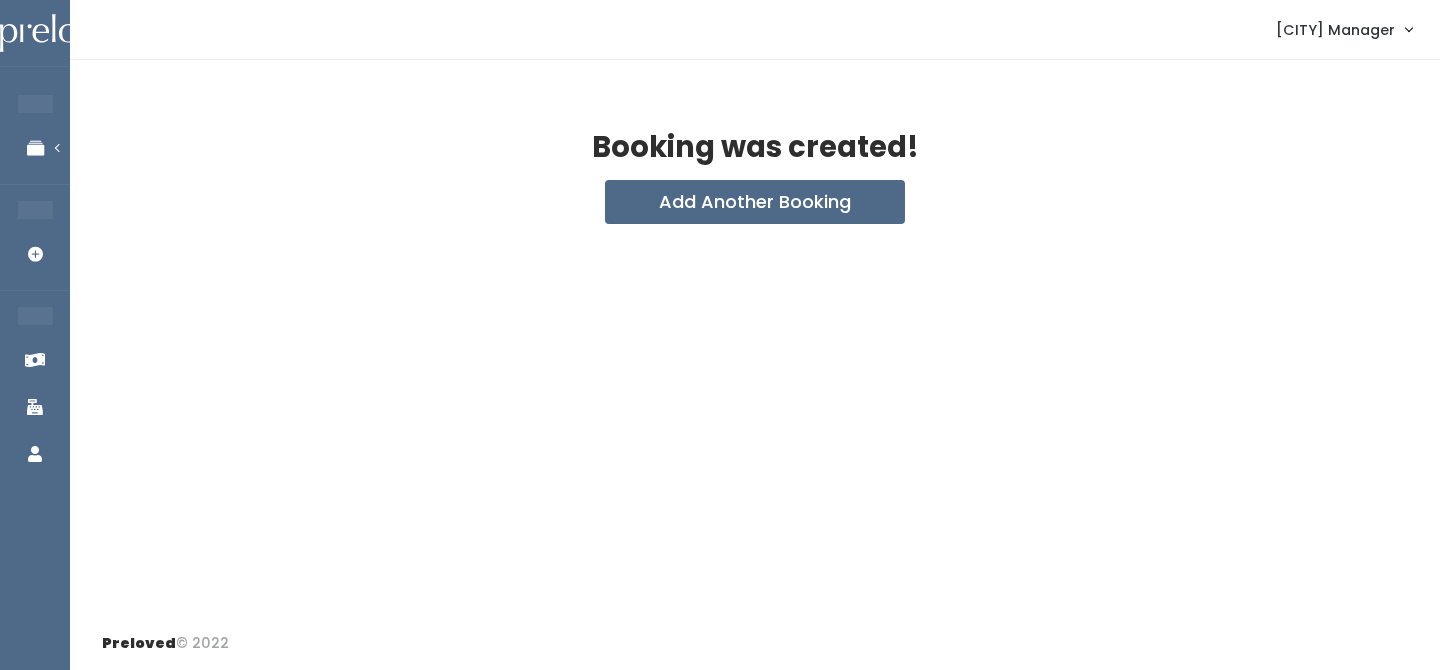 scroll, scrollTop: 0, scrollLeft: 0, axis: both 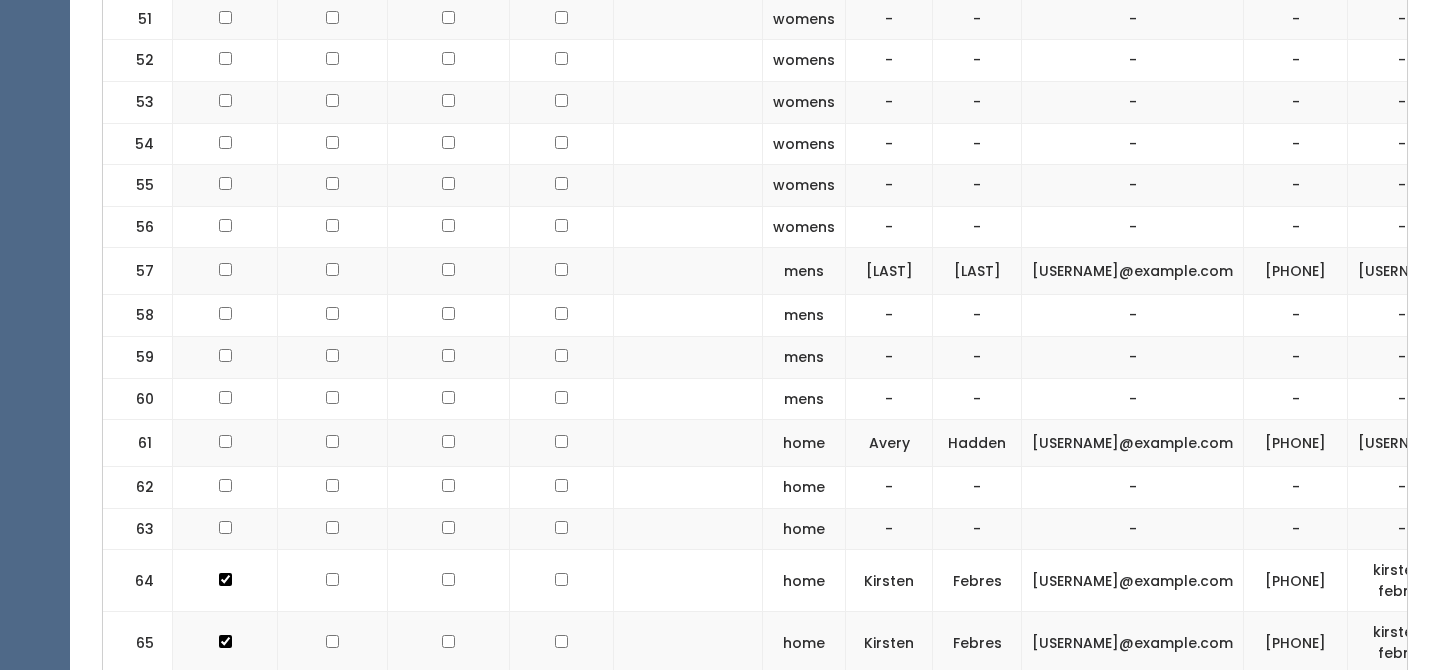 click at bounding box center (225, -2322) 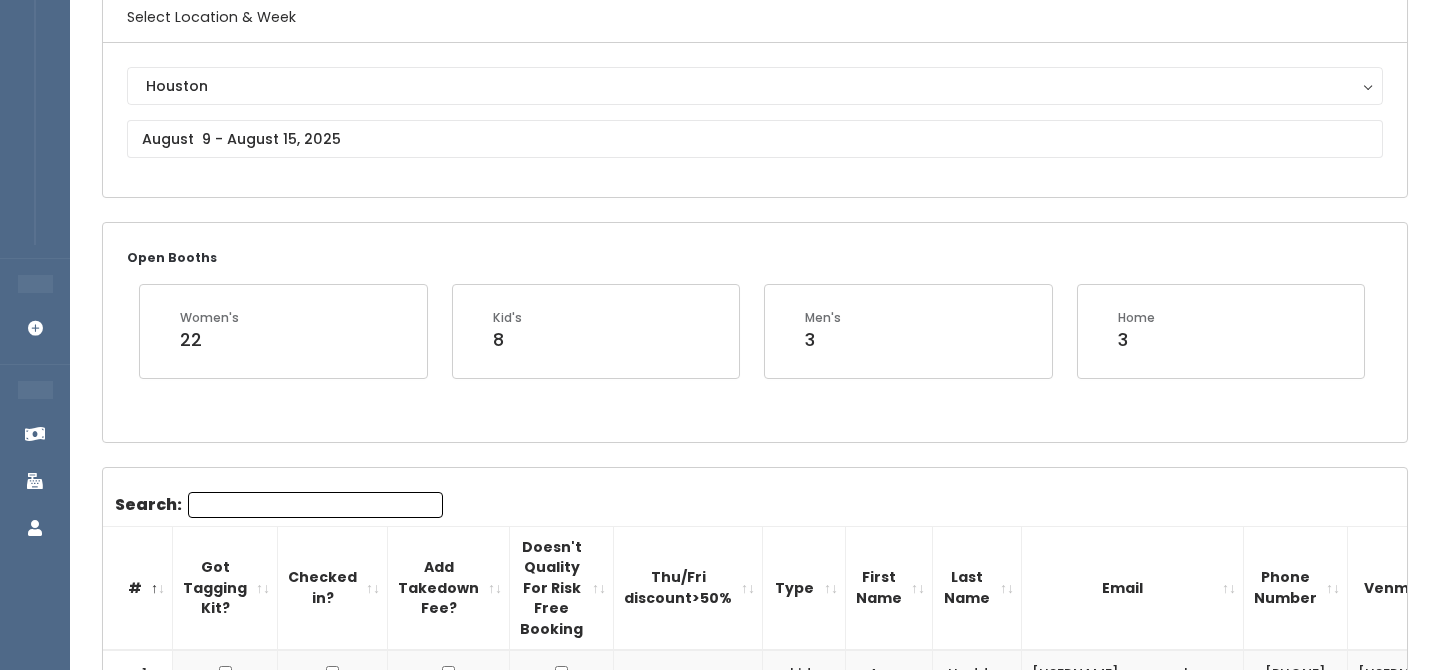 scroll, scrollTop: 139, scrollLeft: 0, axis: vertical 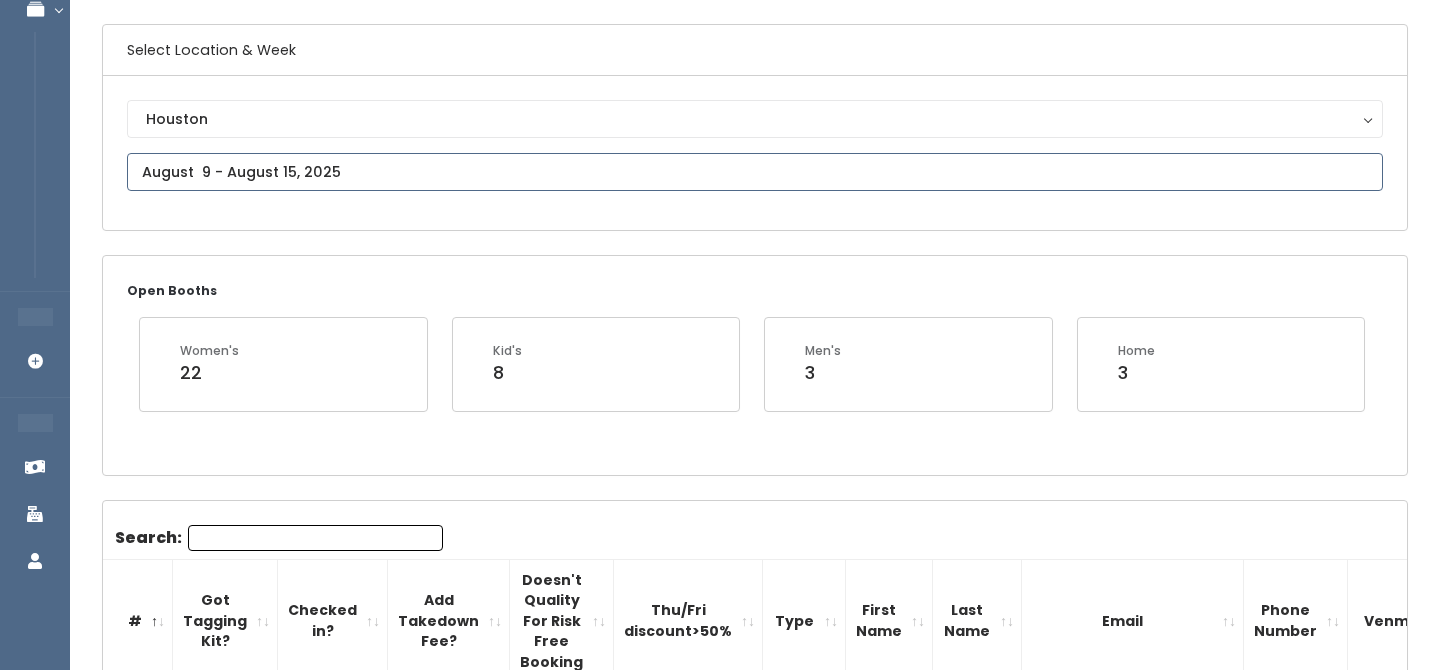 click at bounding box center (755, 172) 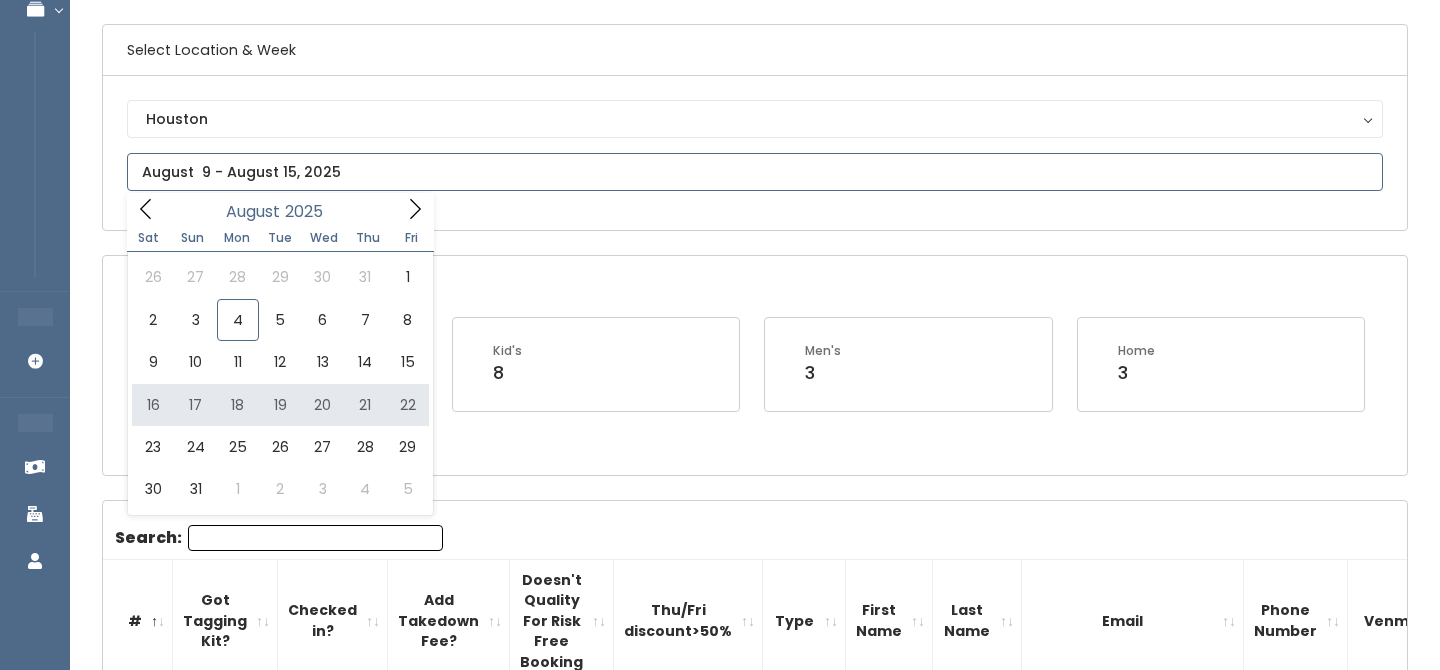 type on "[DATE] to [DATE]" 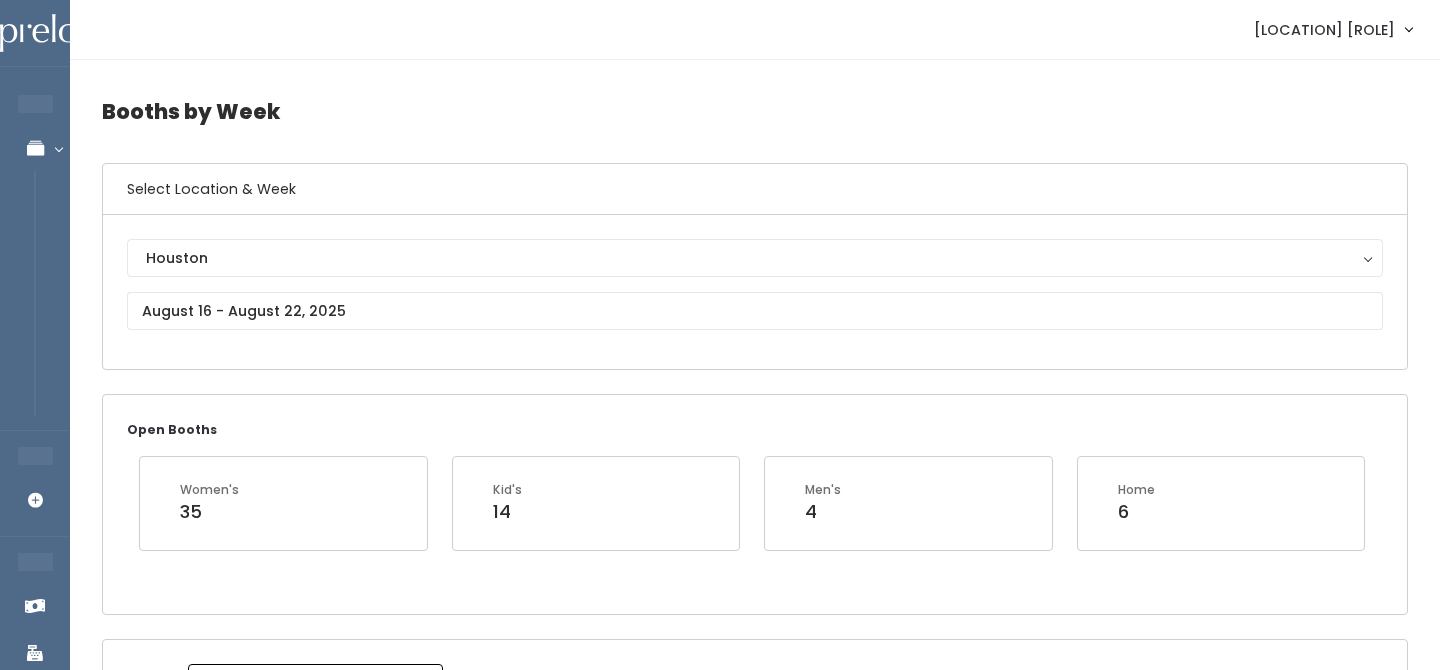 scroll, scrollTop: 160, scrollLeft: 0, axis: vertical 